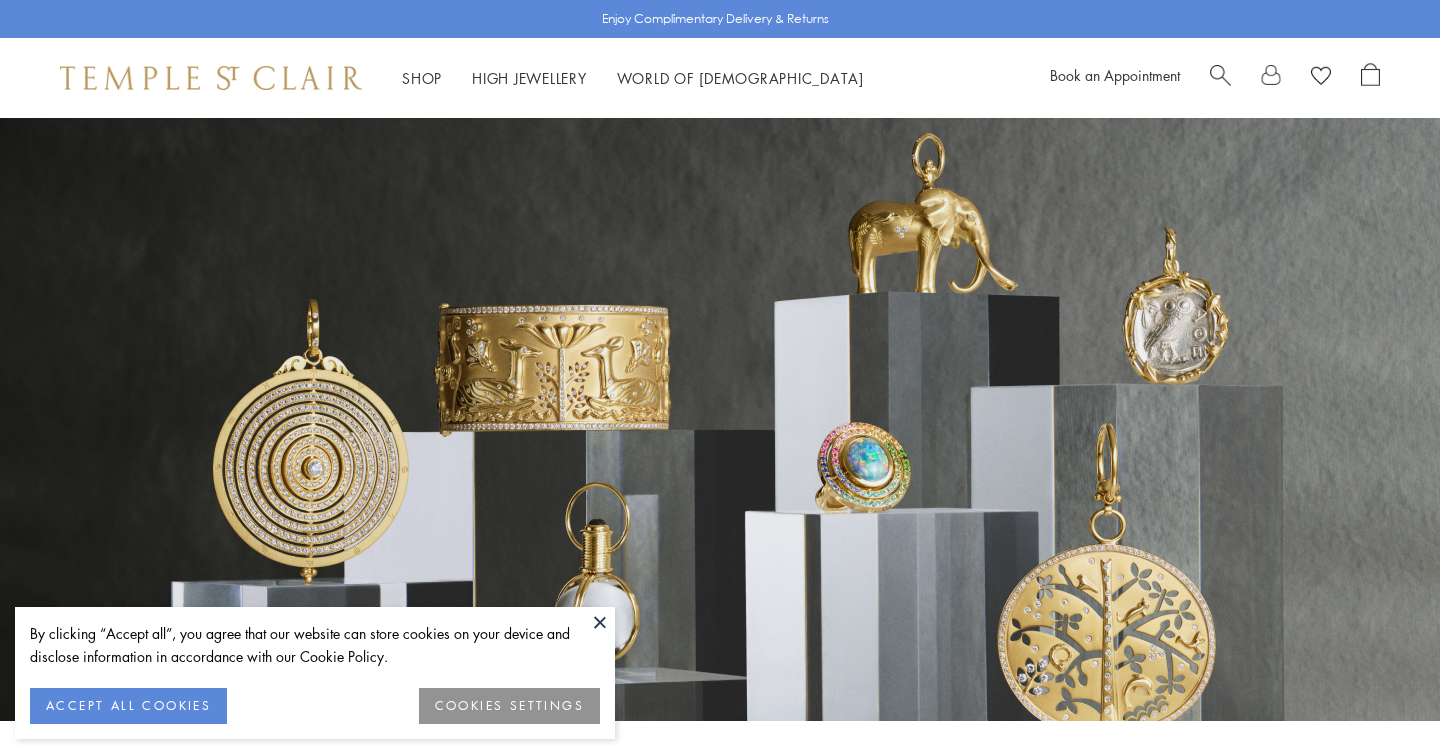 scroll, scrollTop: 0, scrollLeft: 0, axis: both 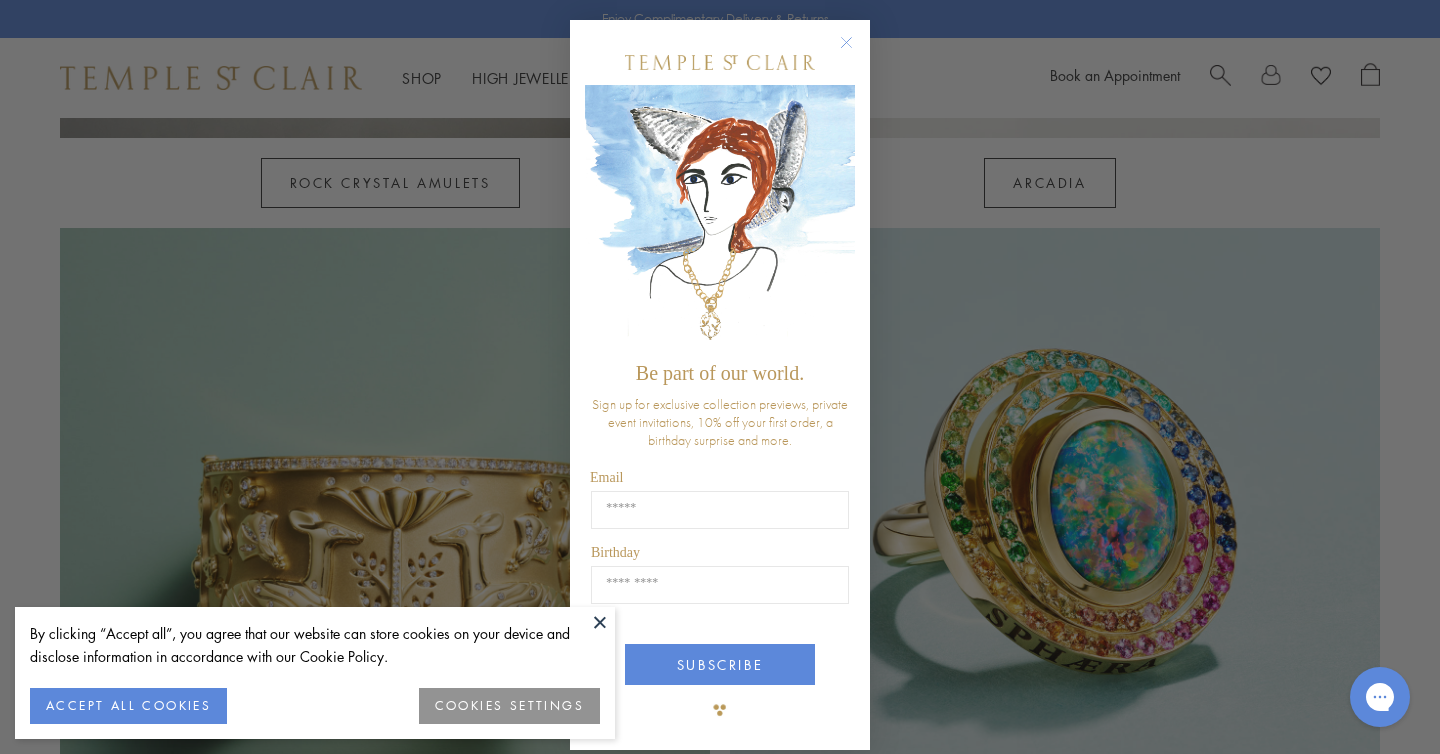 click 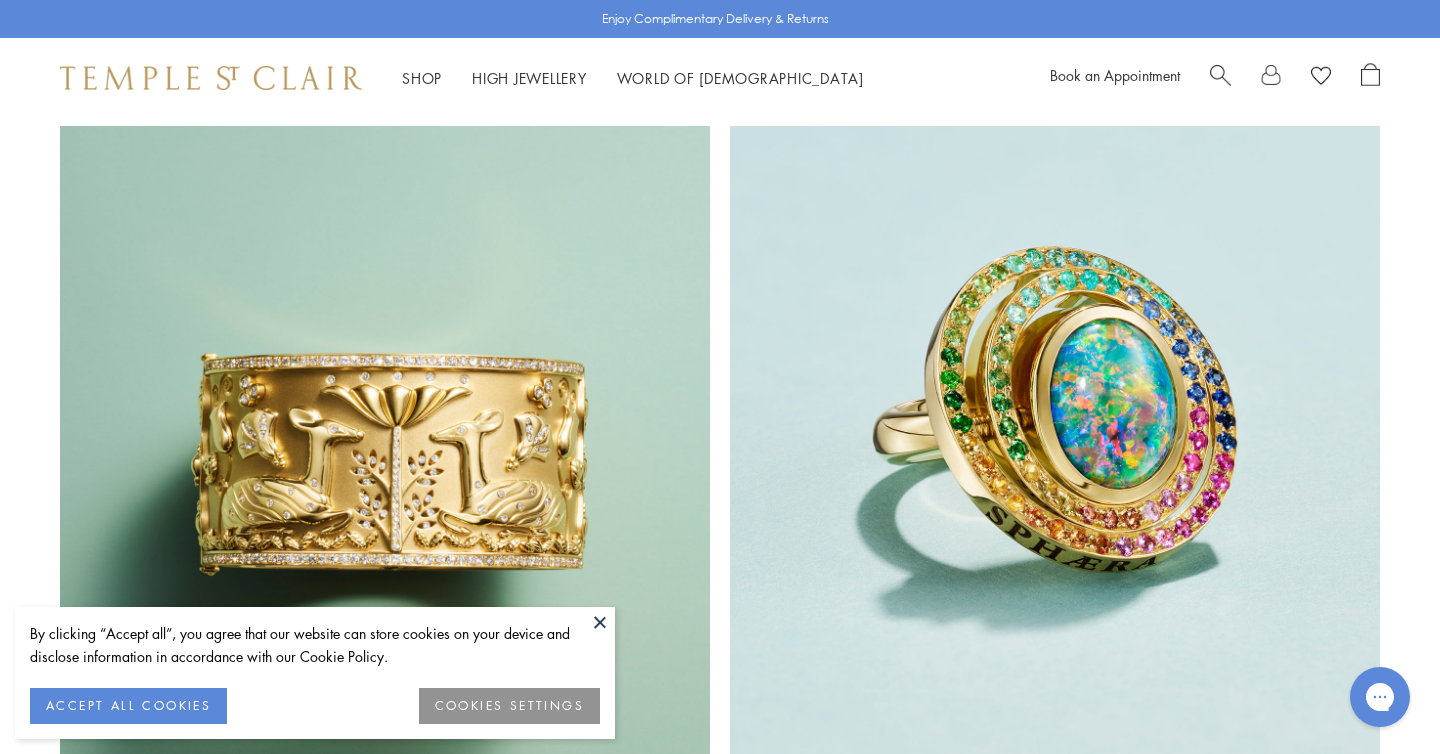 scroll, scrollTop: 1640, scrollLeft: 0, axis: vertical 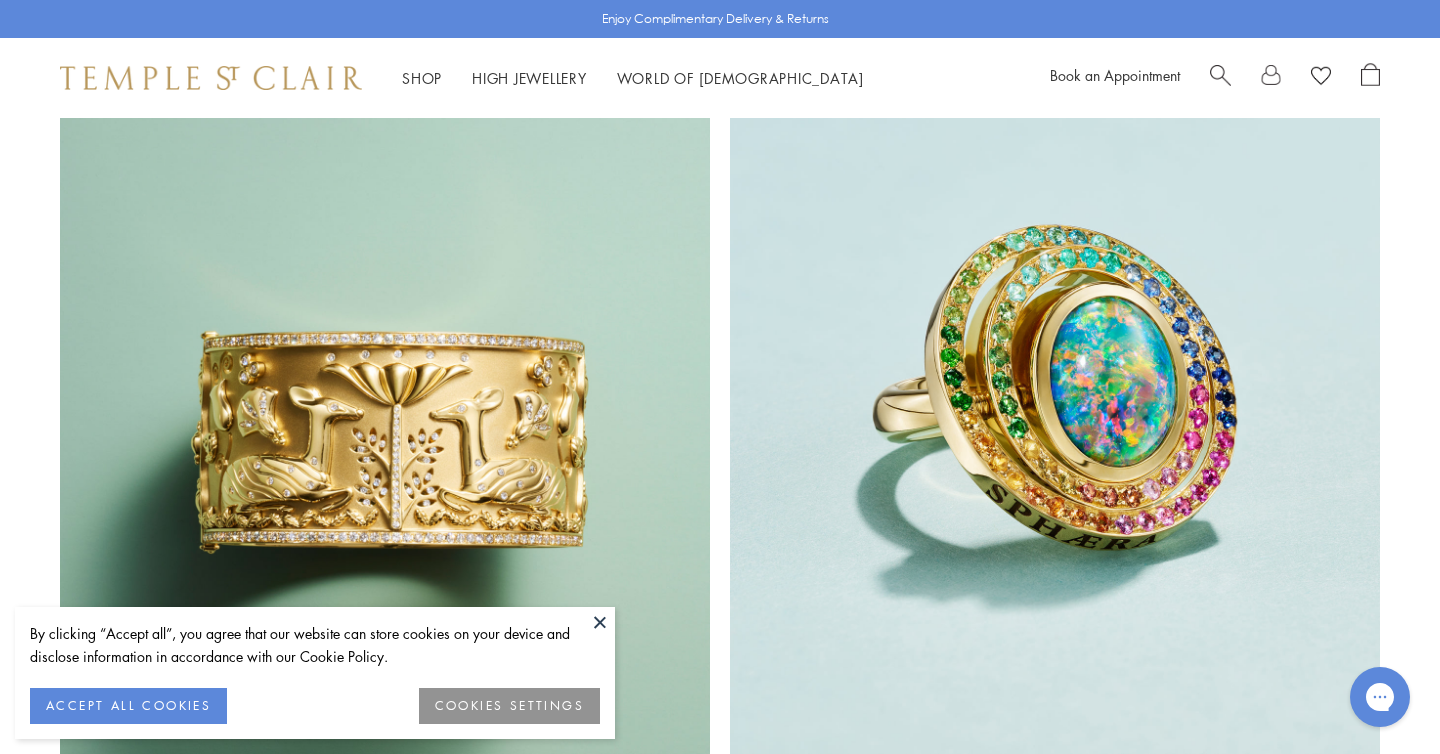 click at bounding box center [1055, 429] 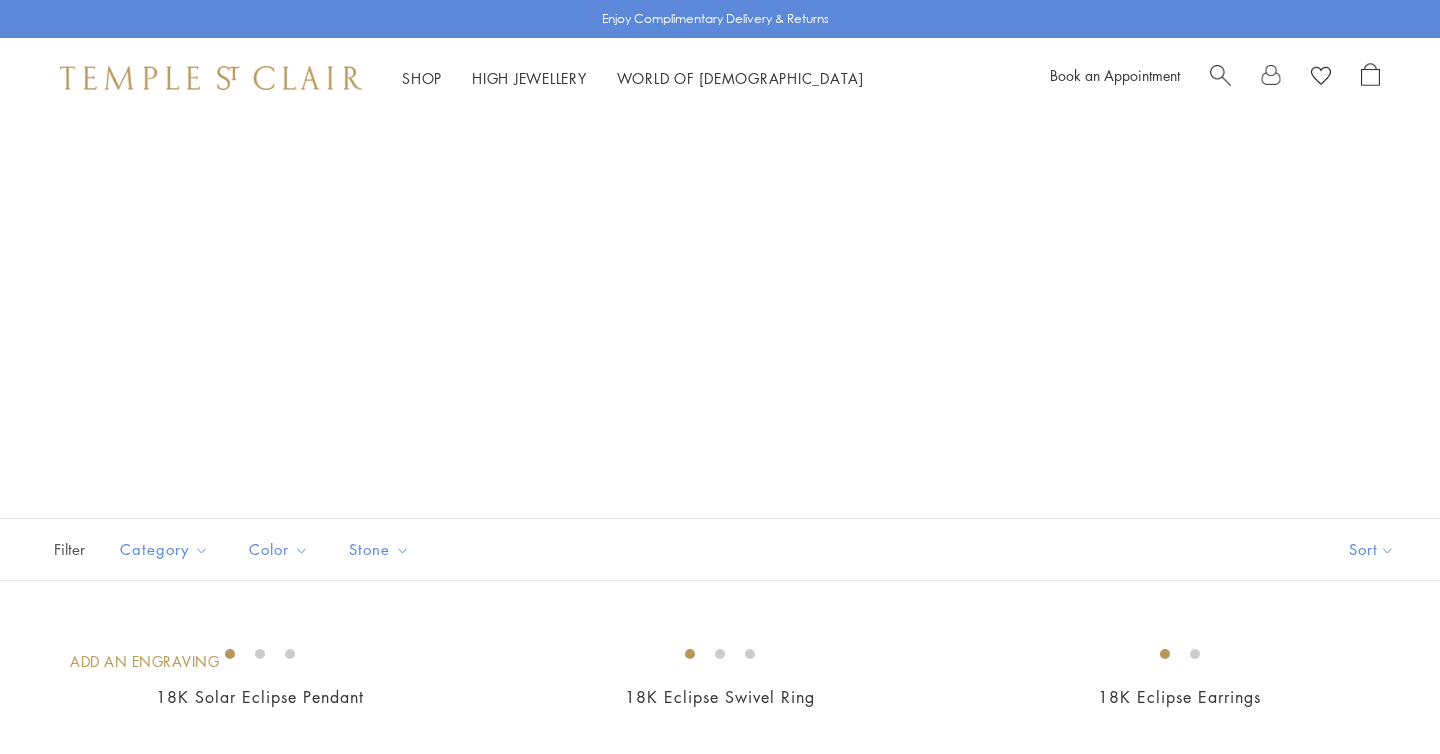 scroll, scrollTop: 0, scrollLeft: 0, axis: both 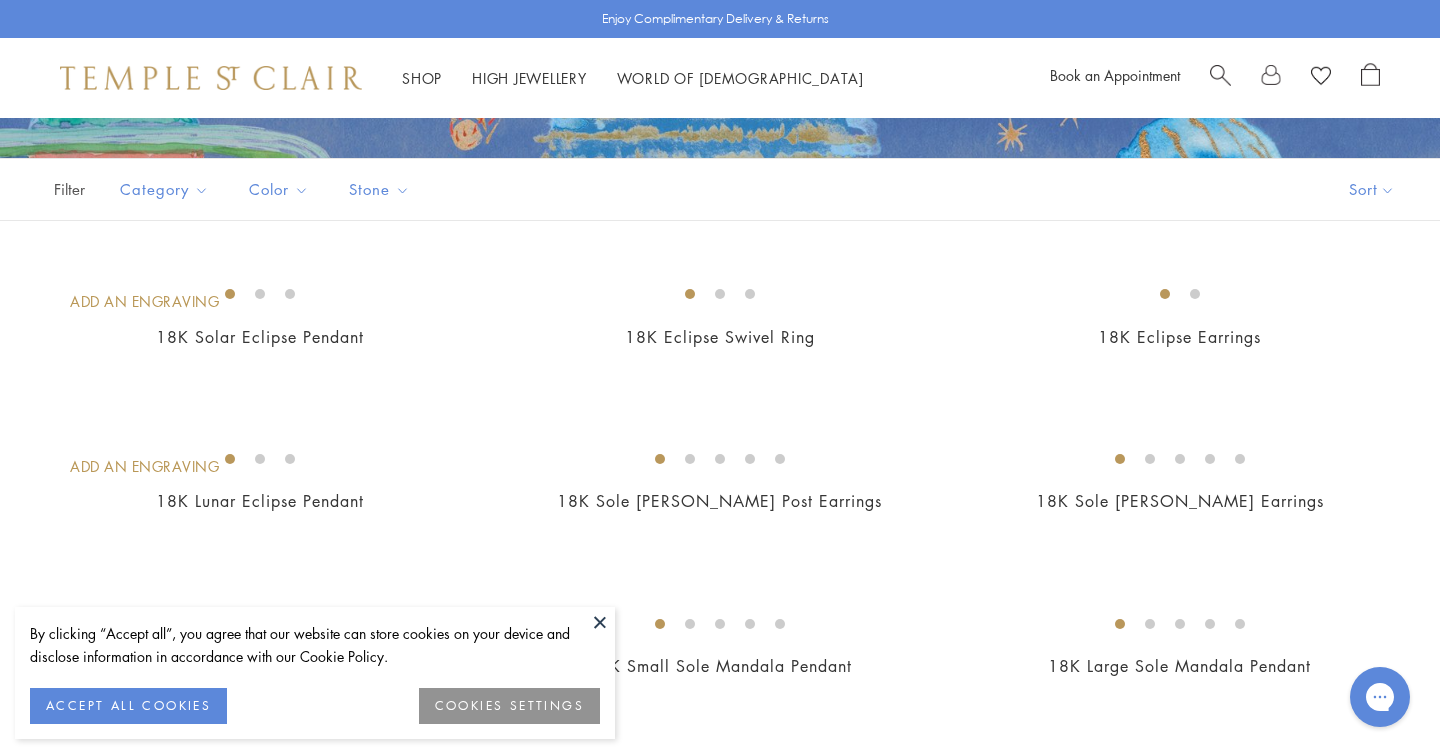 click at bounding box center [600, 622] 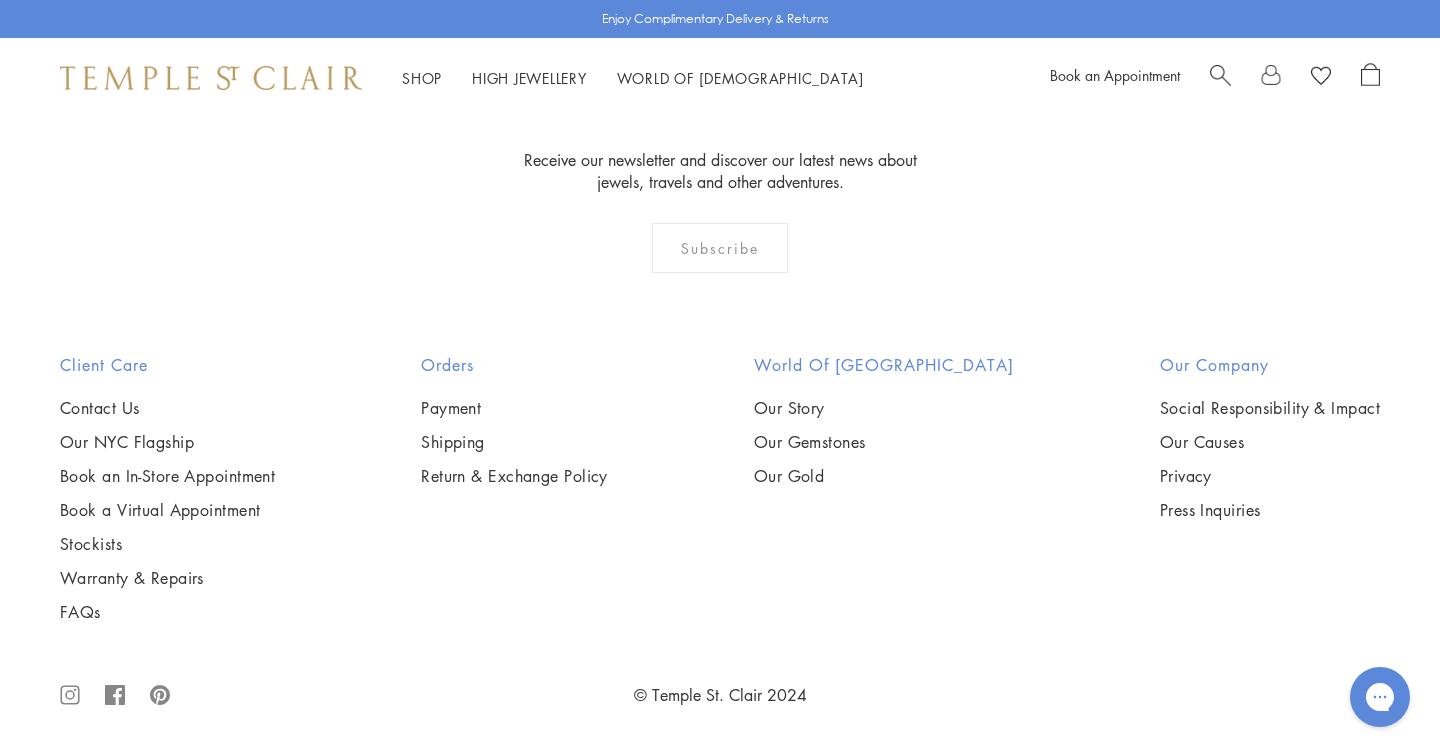scroll, scrollTop: 9973, scrollLeft: 0, axis: vertical 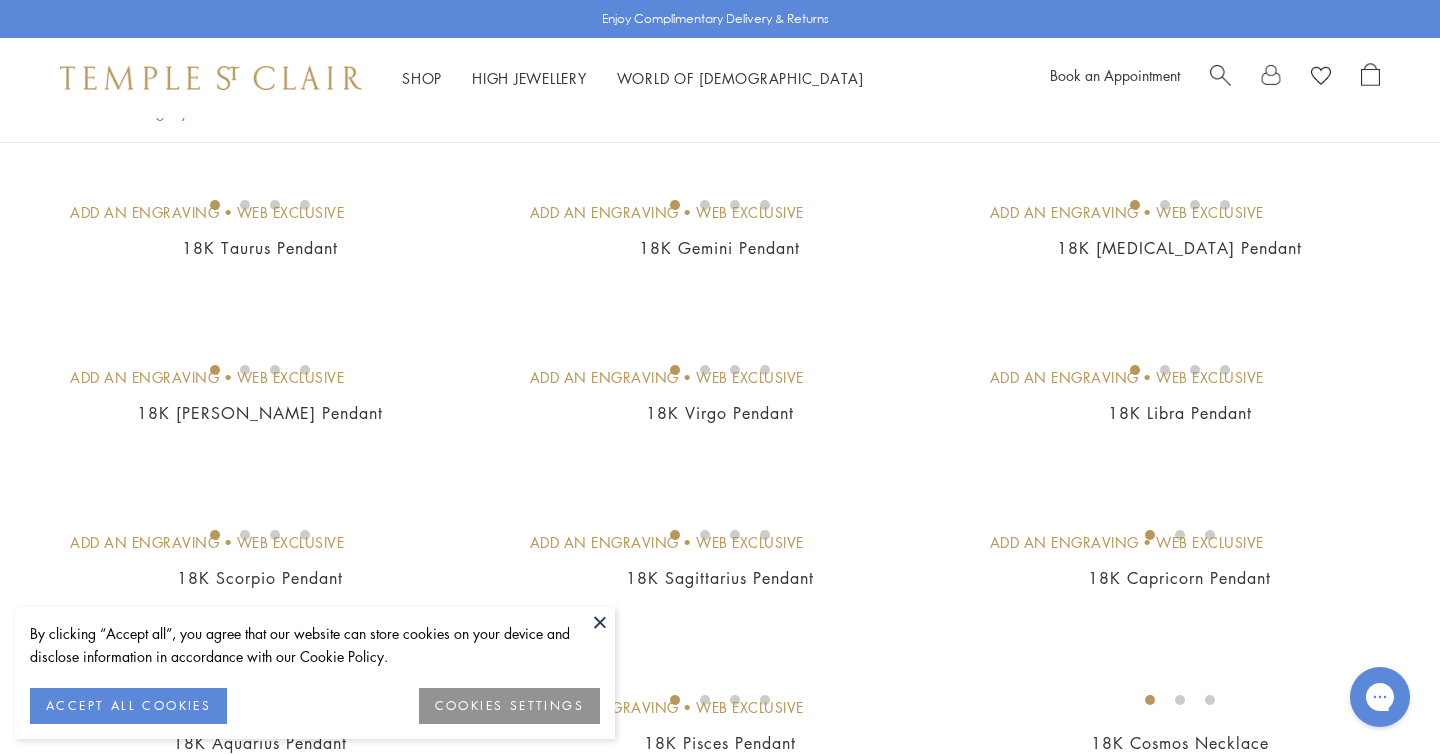 click at bounding box center (0, 0) 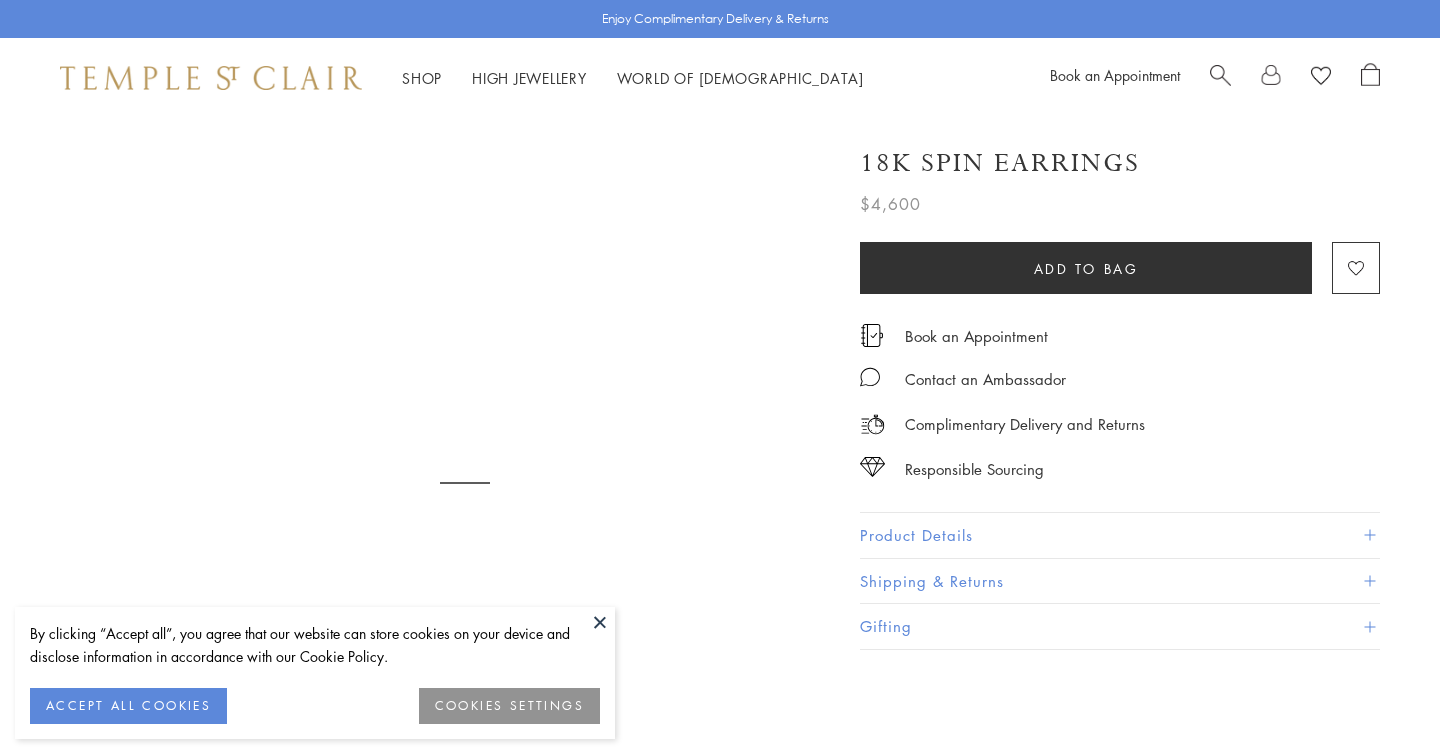scroll, scrollTop: 0, scrollLeft: 0, axis: both 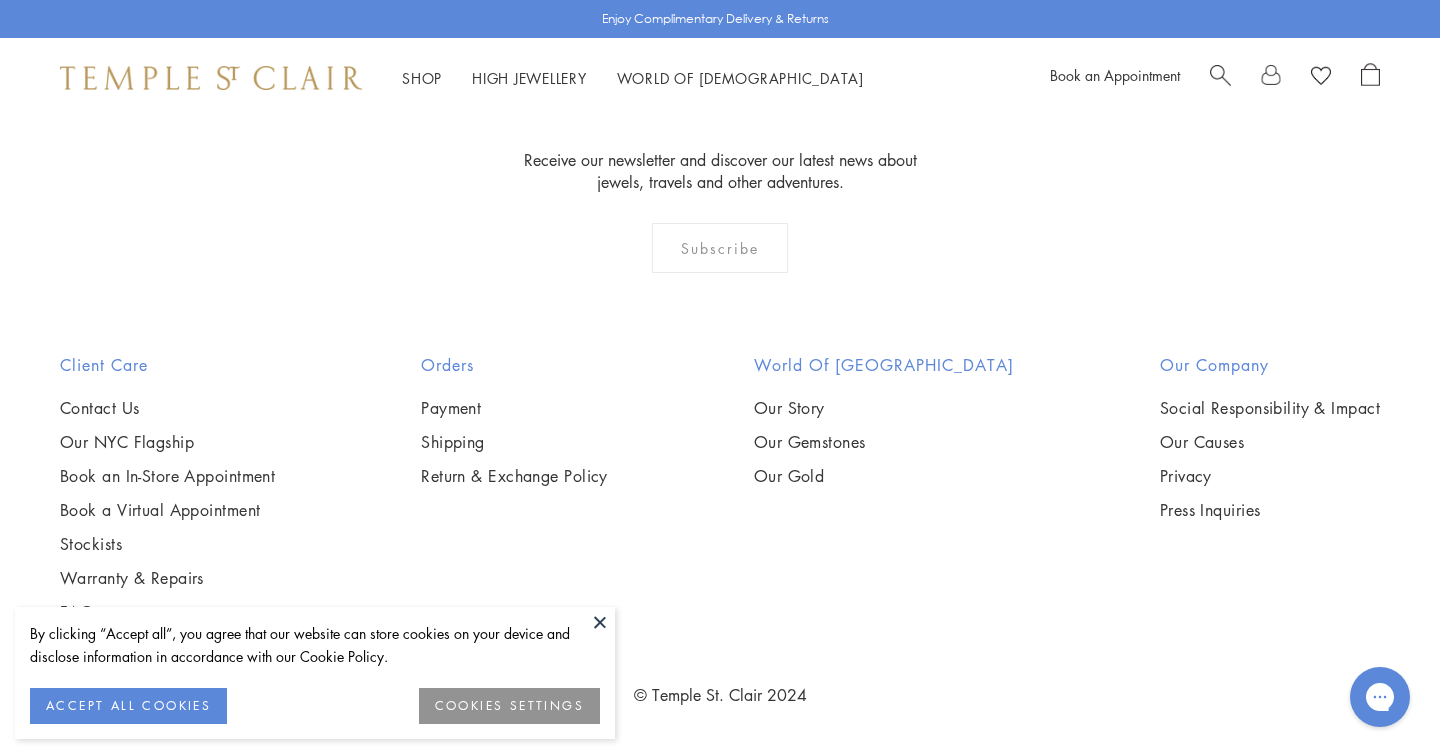 click at bounding box center [600, 622] 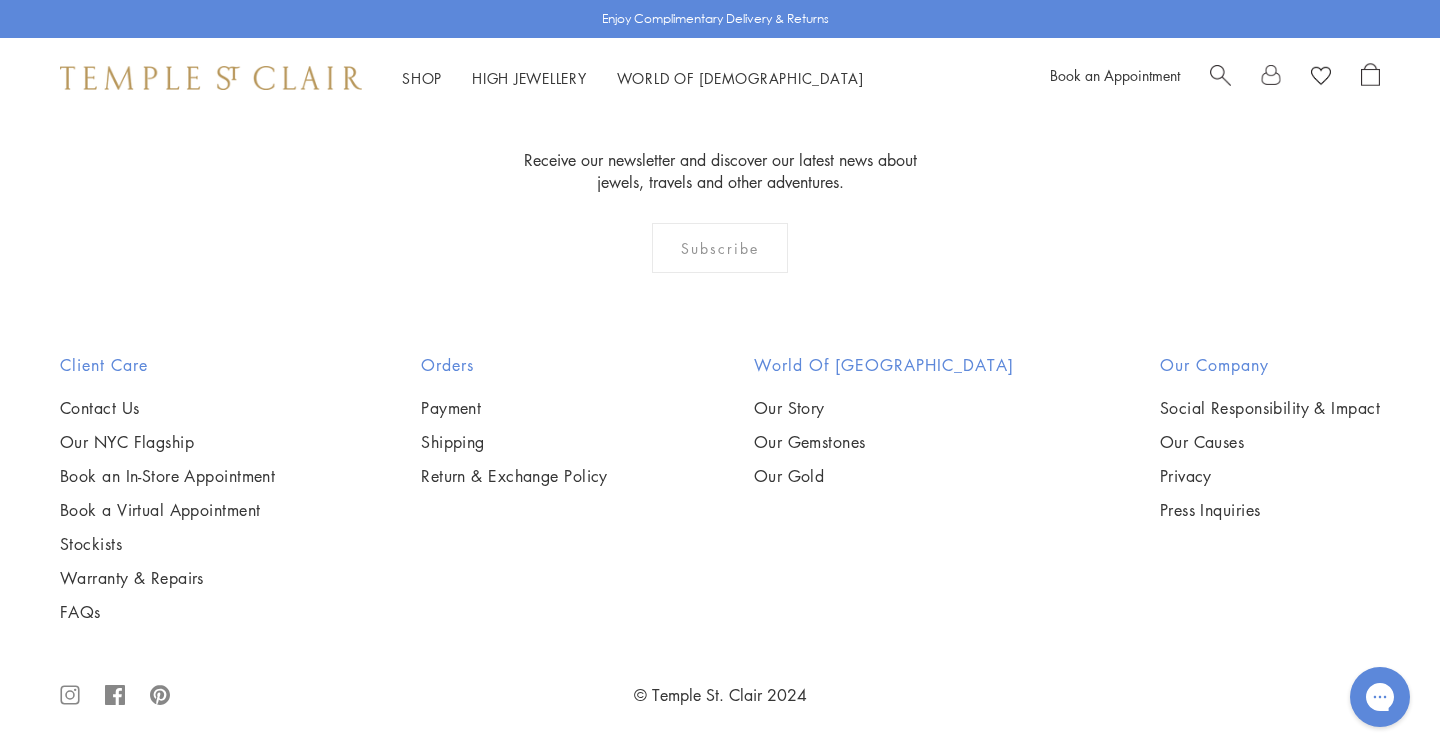 scroll, scrollTop: 9425, scrollLeft: 0, axis: vertical 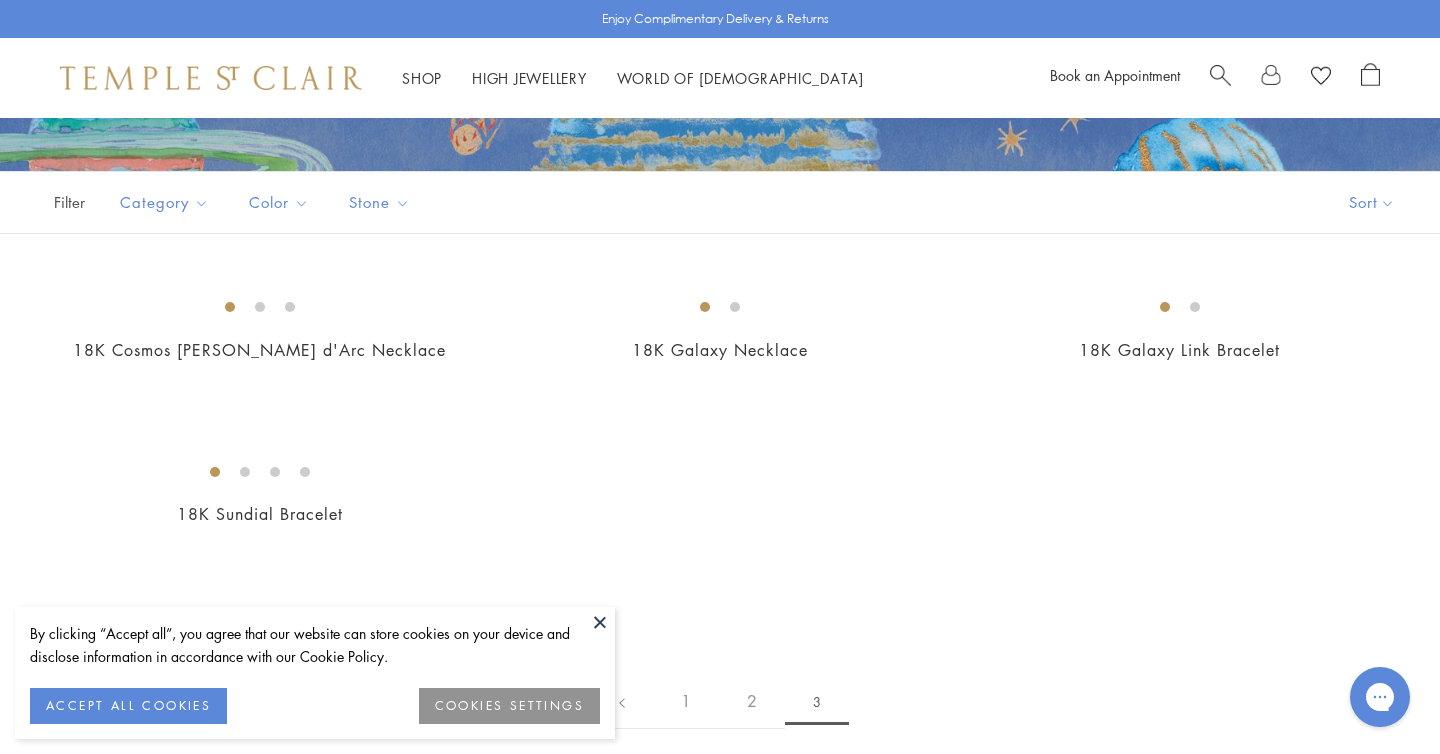 click at bounding box center [600, 622] 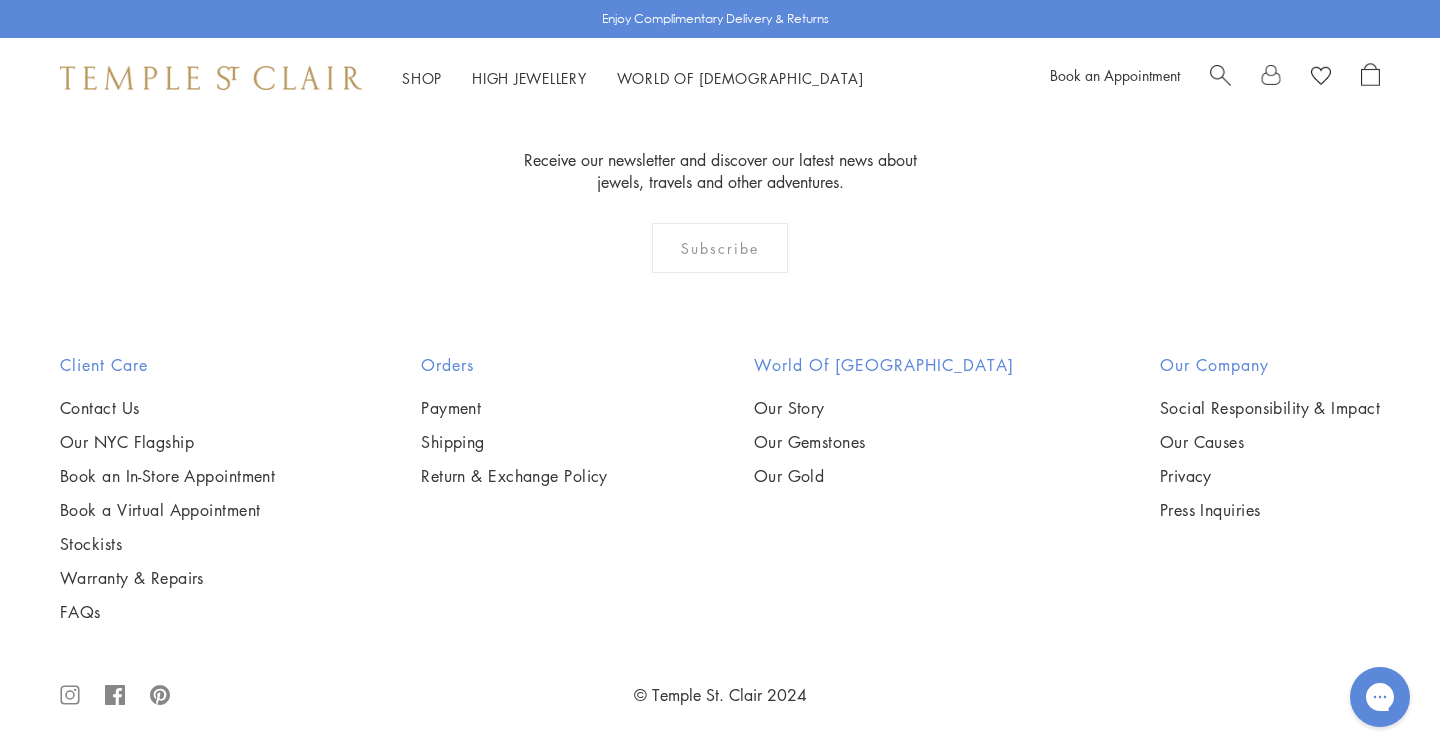 scroll, scrollTop: 1382, scrollLeft: 0, axis: vertical 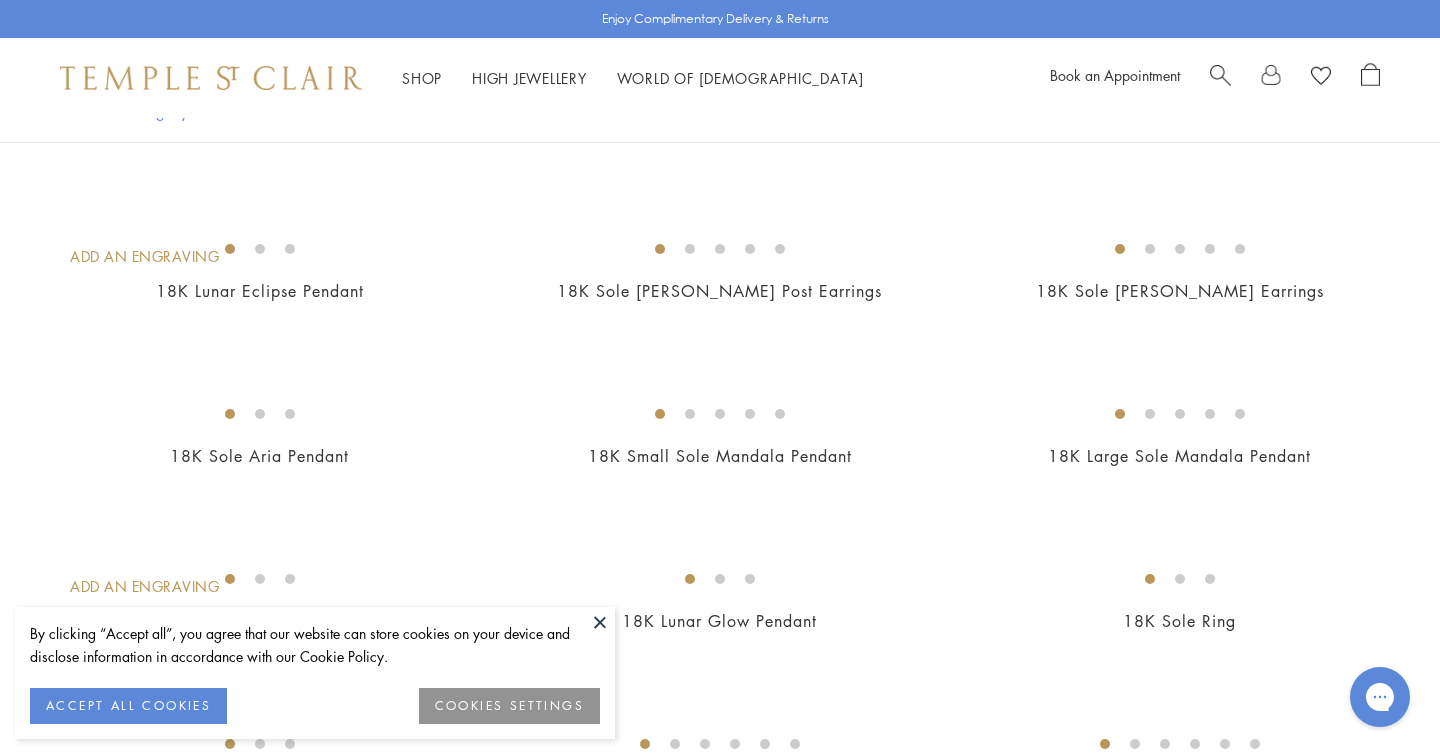 click at bounding box center (600, 622) 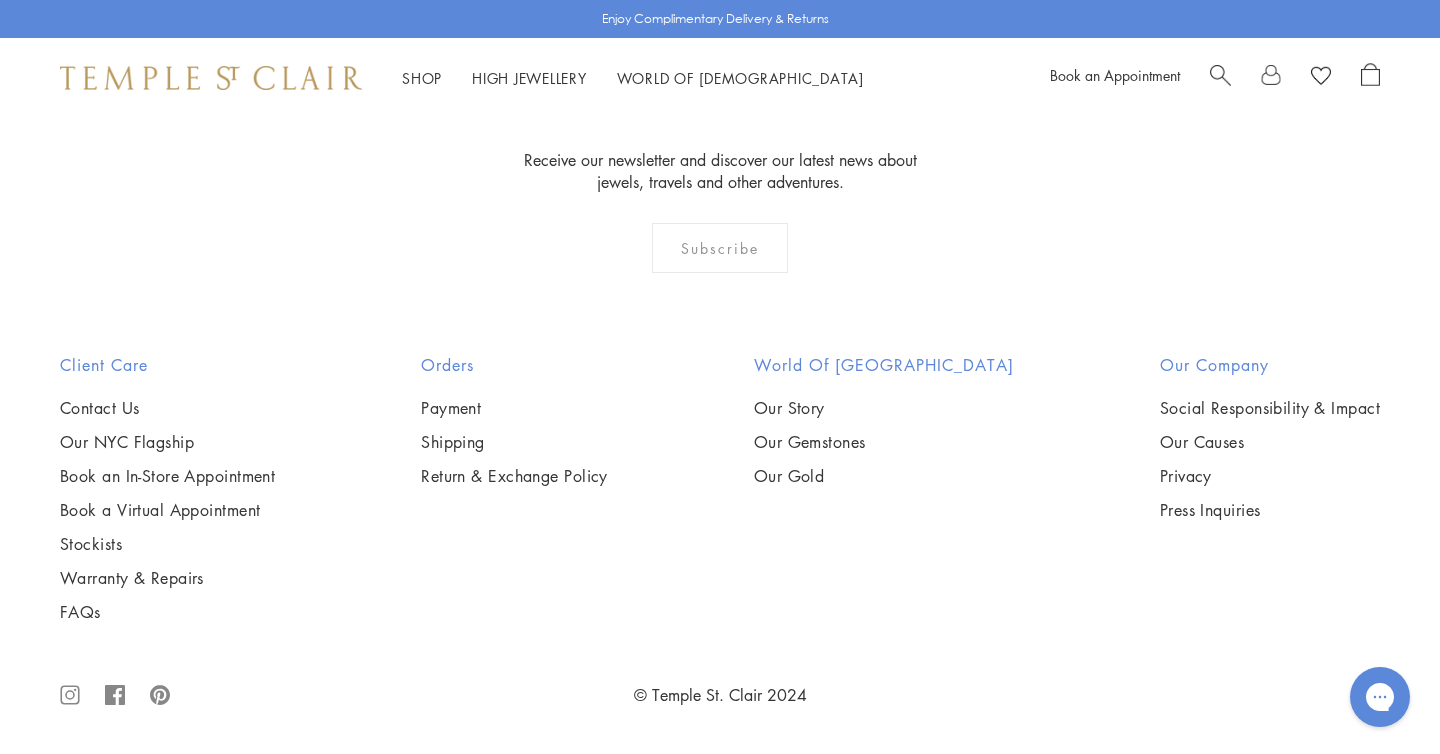 scroll, scrollTop: 4276, scrollLeft: 0, axis: vertical 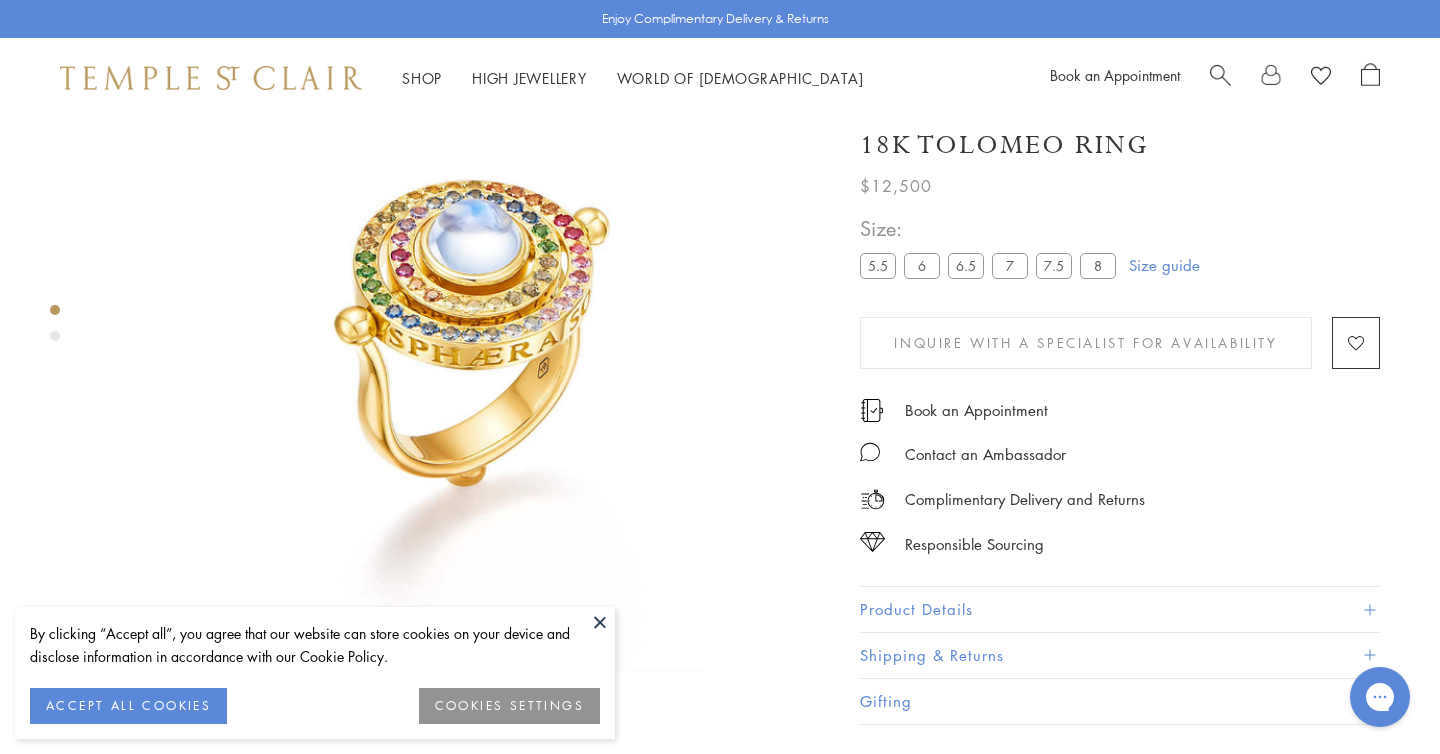 click at bounding box center (600, 622) 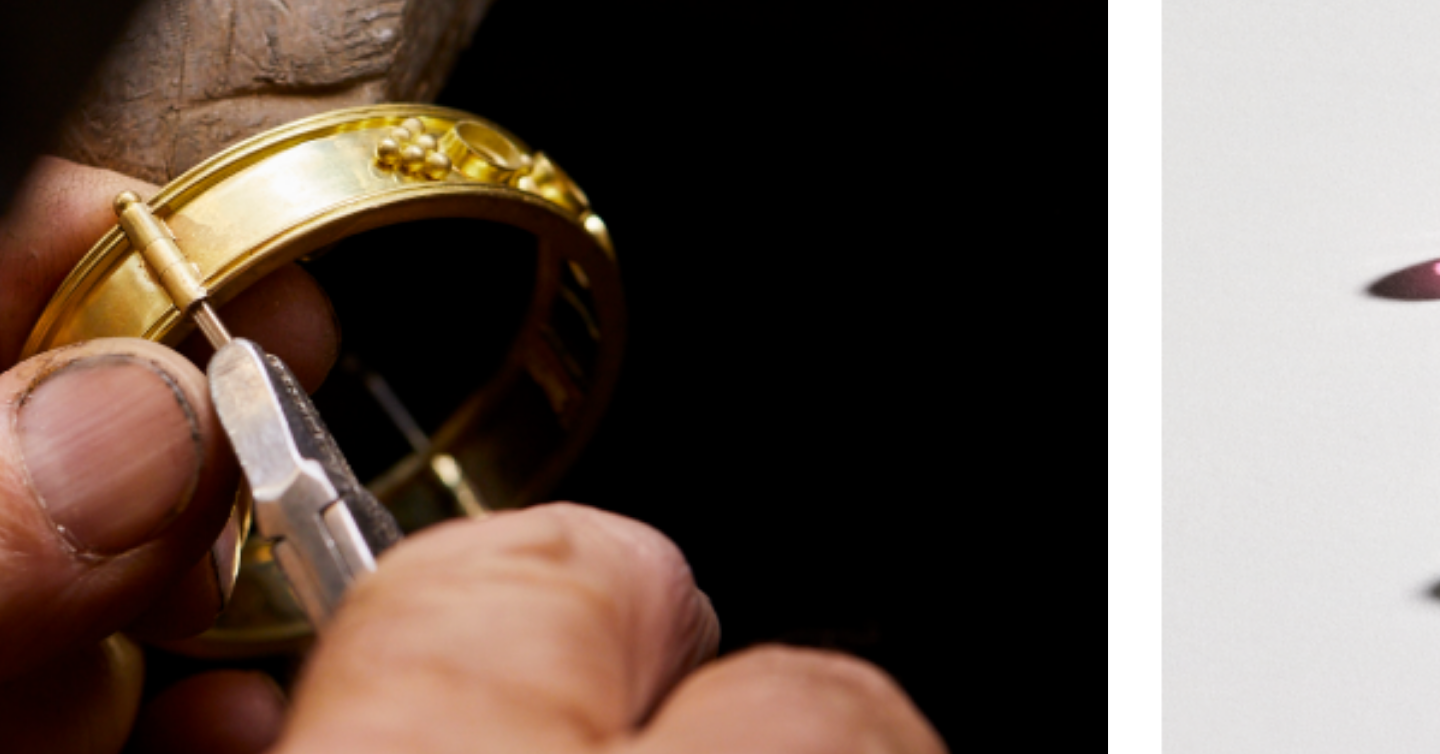 scroll, scrollTop: 1120, scrollLeft: 0, axis: vertical 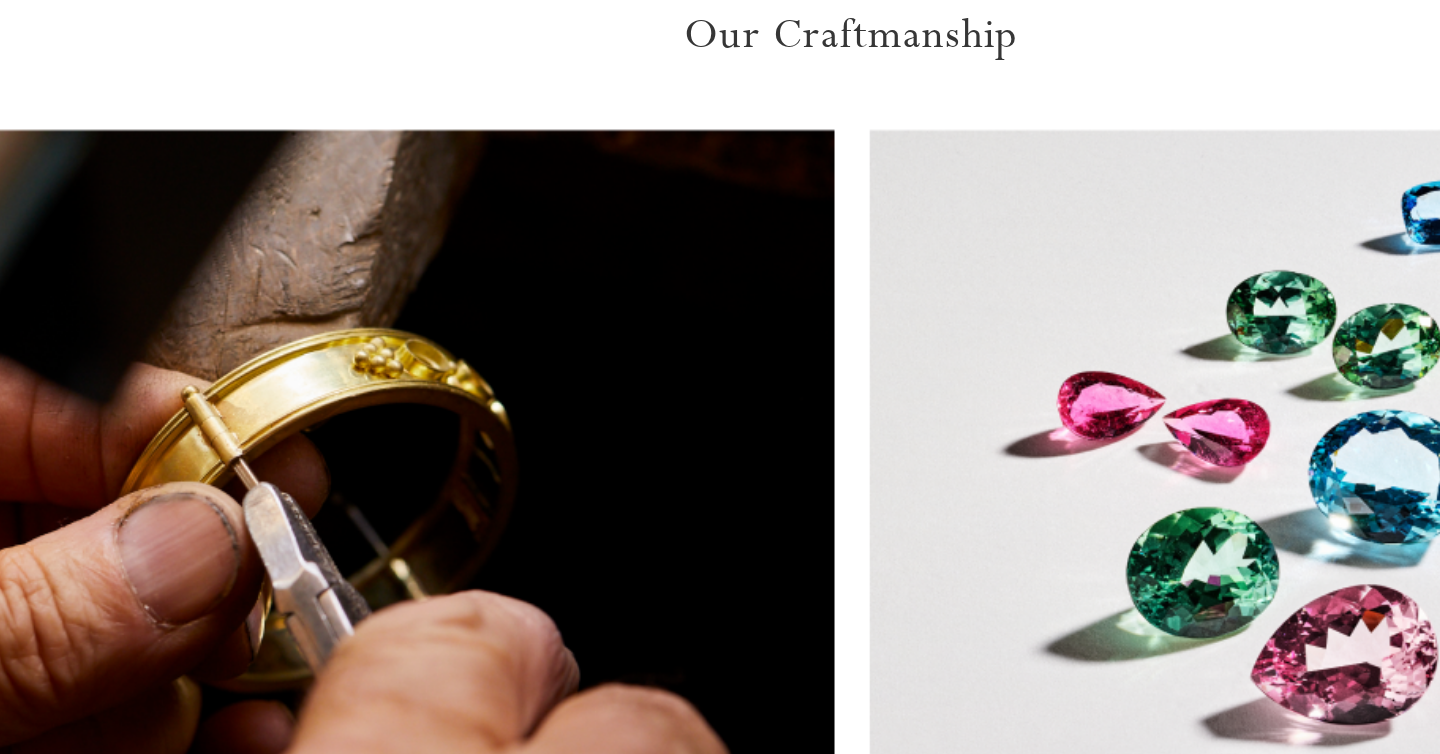 drag, startPoint x: 405, startPoint y: 534, endPoint x: 299, endPoint y: 534, distance: 106 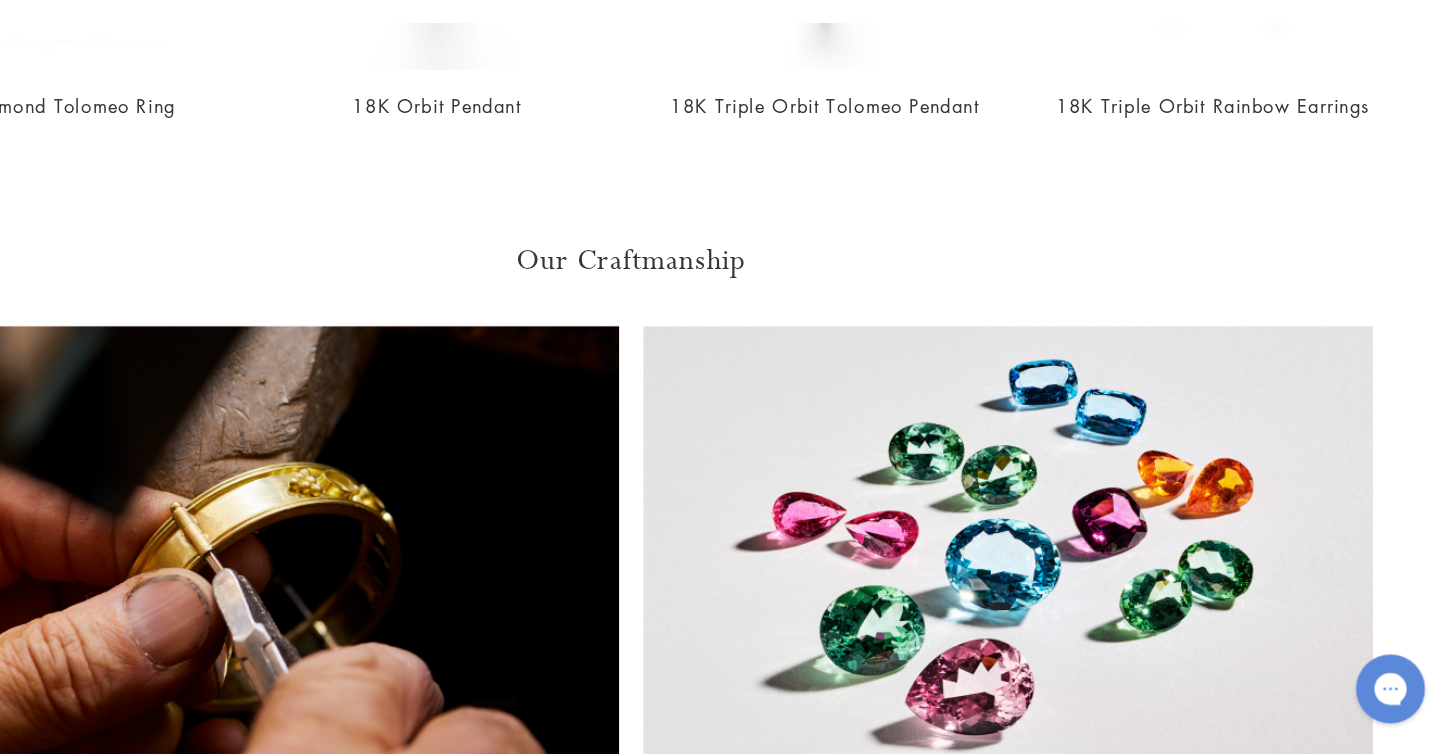 scroll, scrollTop: 1337, scrollLeft: 0, axis: vertical 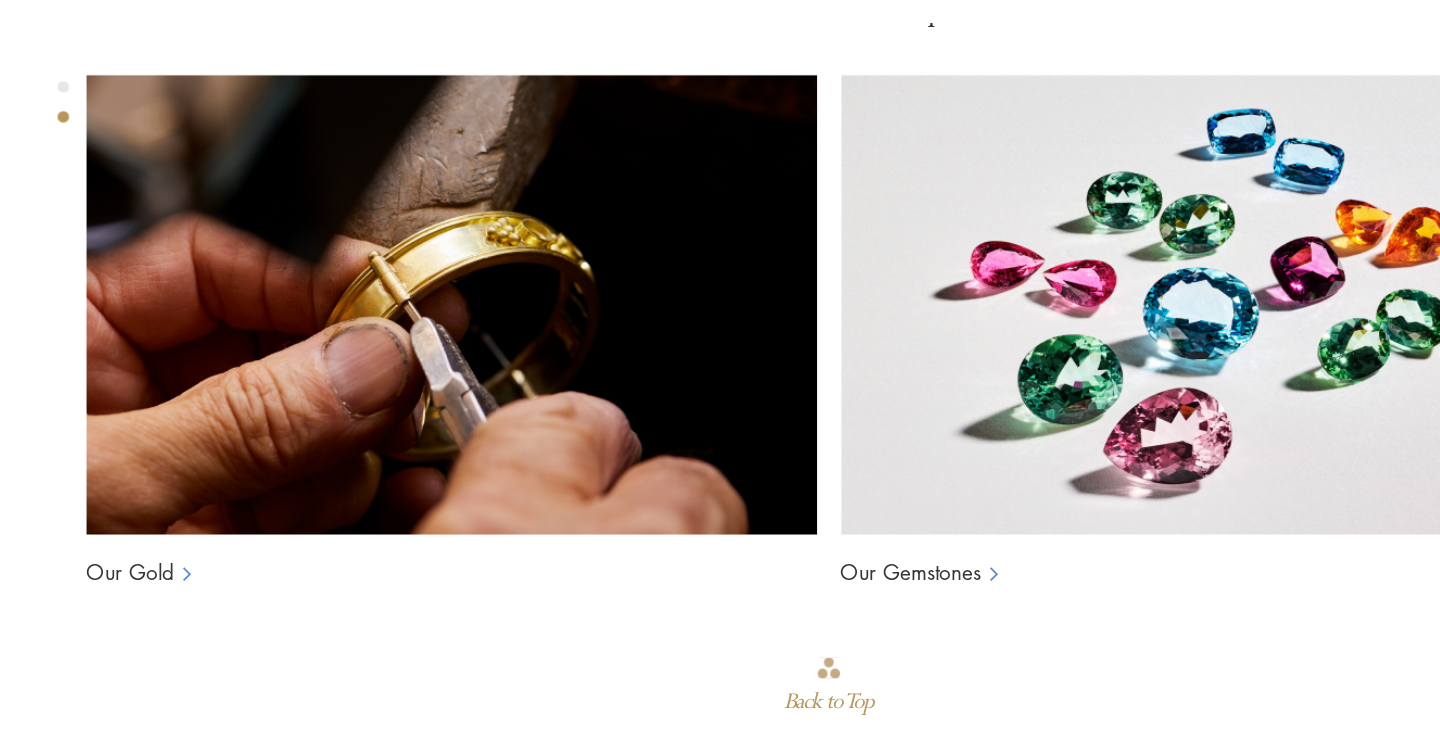 click at bounding box center (214, -208) 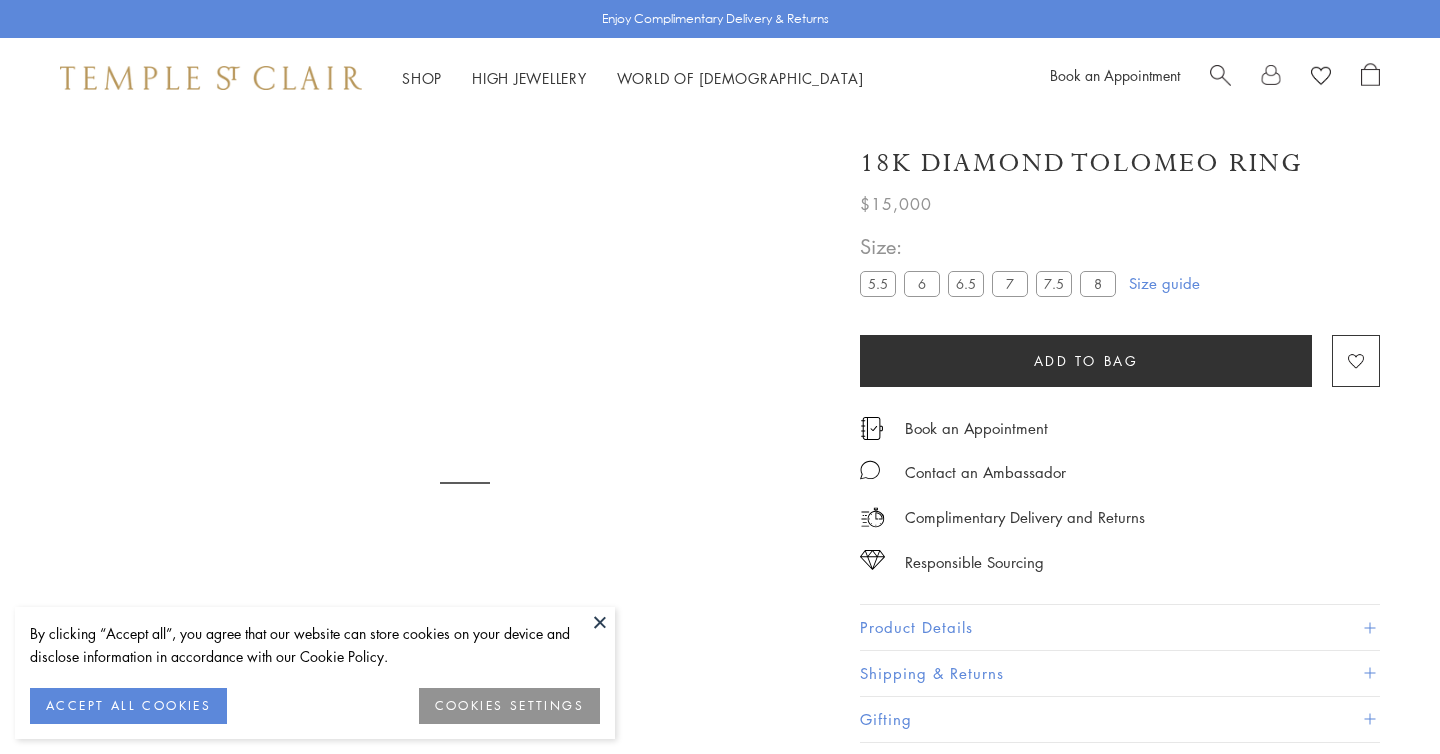 scroll, scrollTop: 0, scrollLeft: 0, axis: both 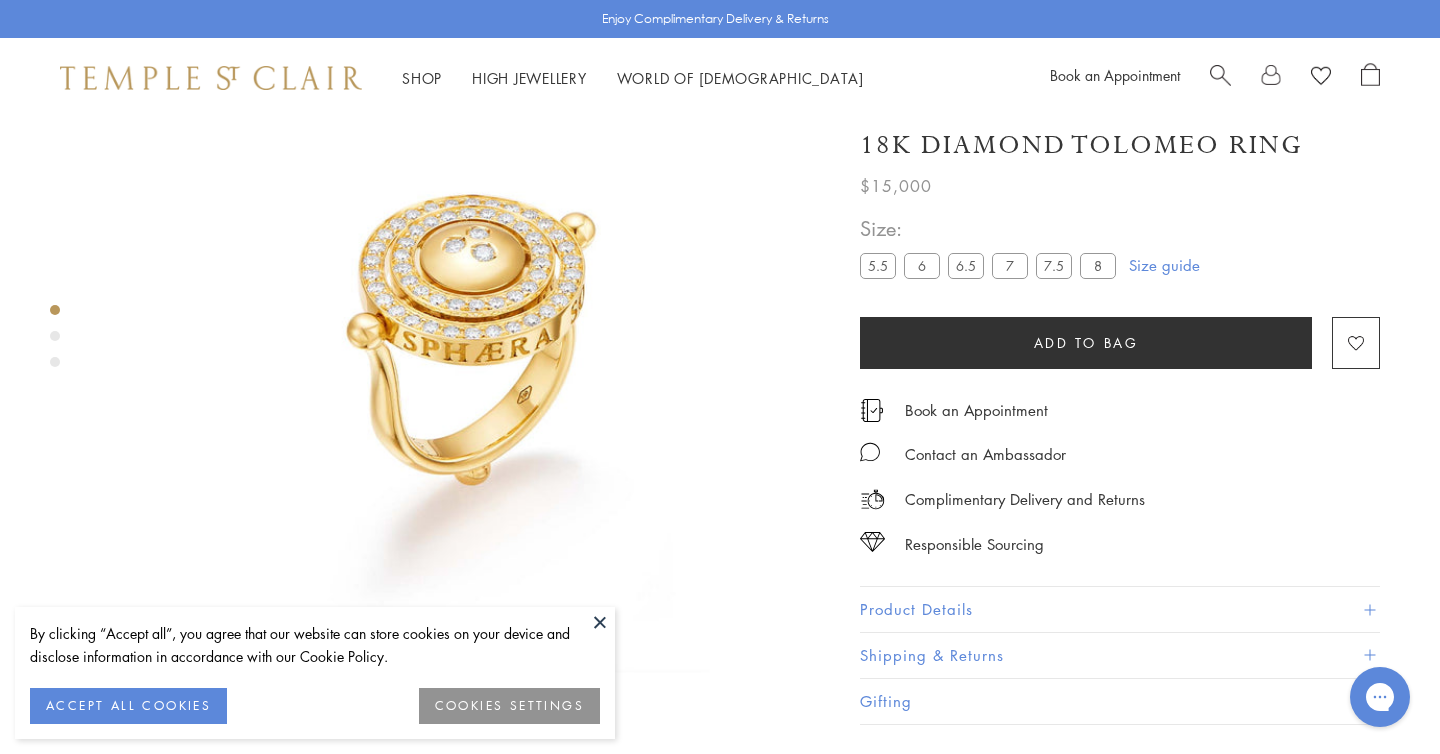 click at bounding box center [55, 336] 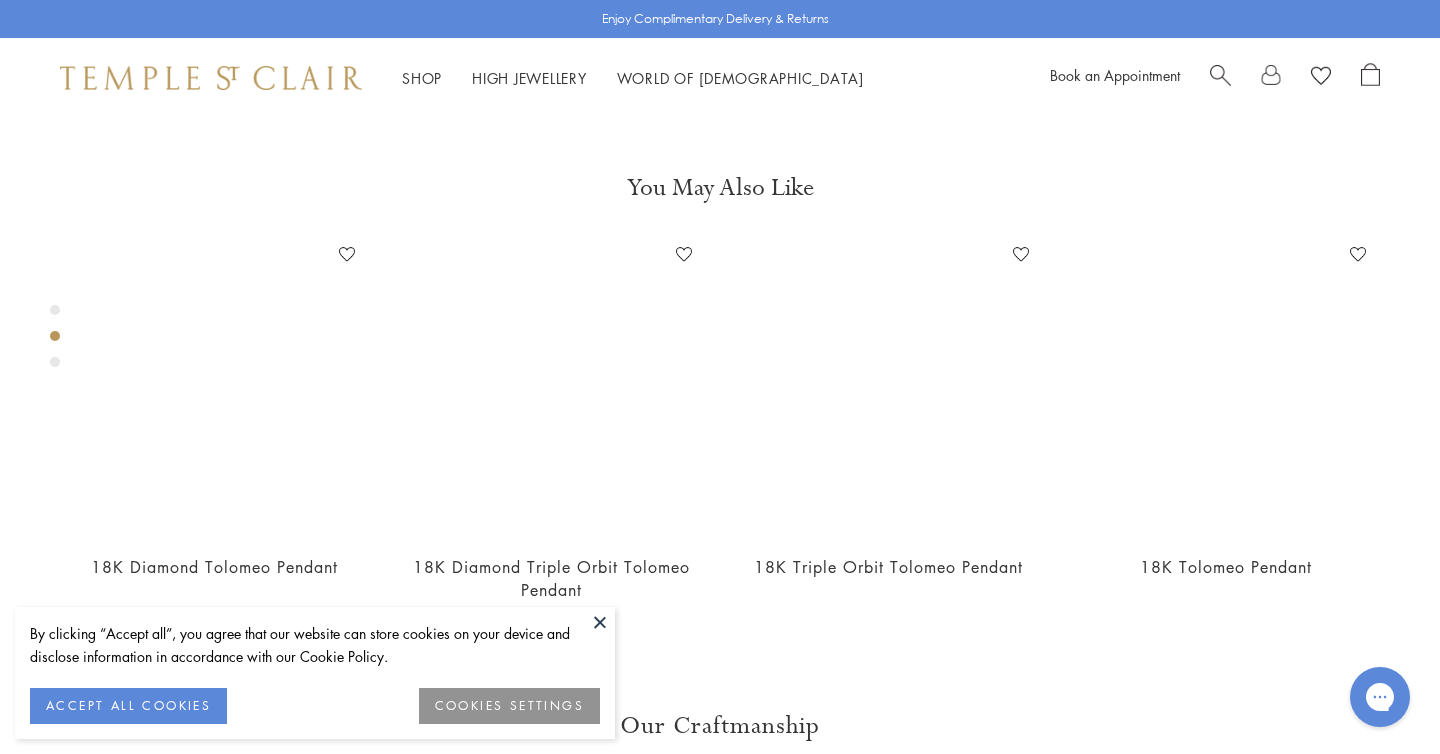 scroll, scrollTop: 768, scrollLeft: 0, axis: vertical 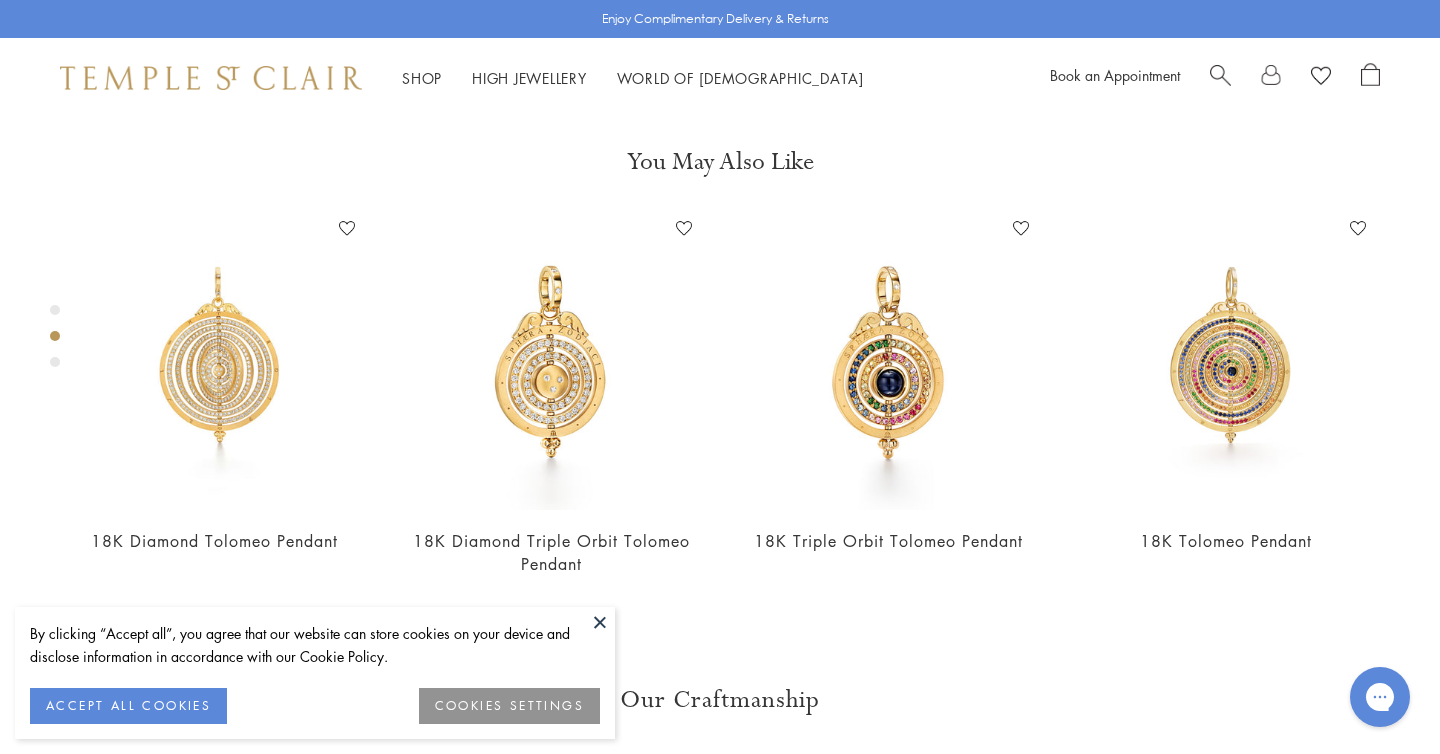 click at bounding box center (55, 362) 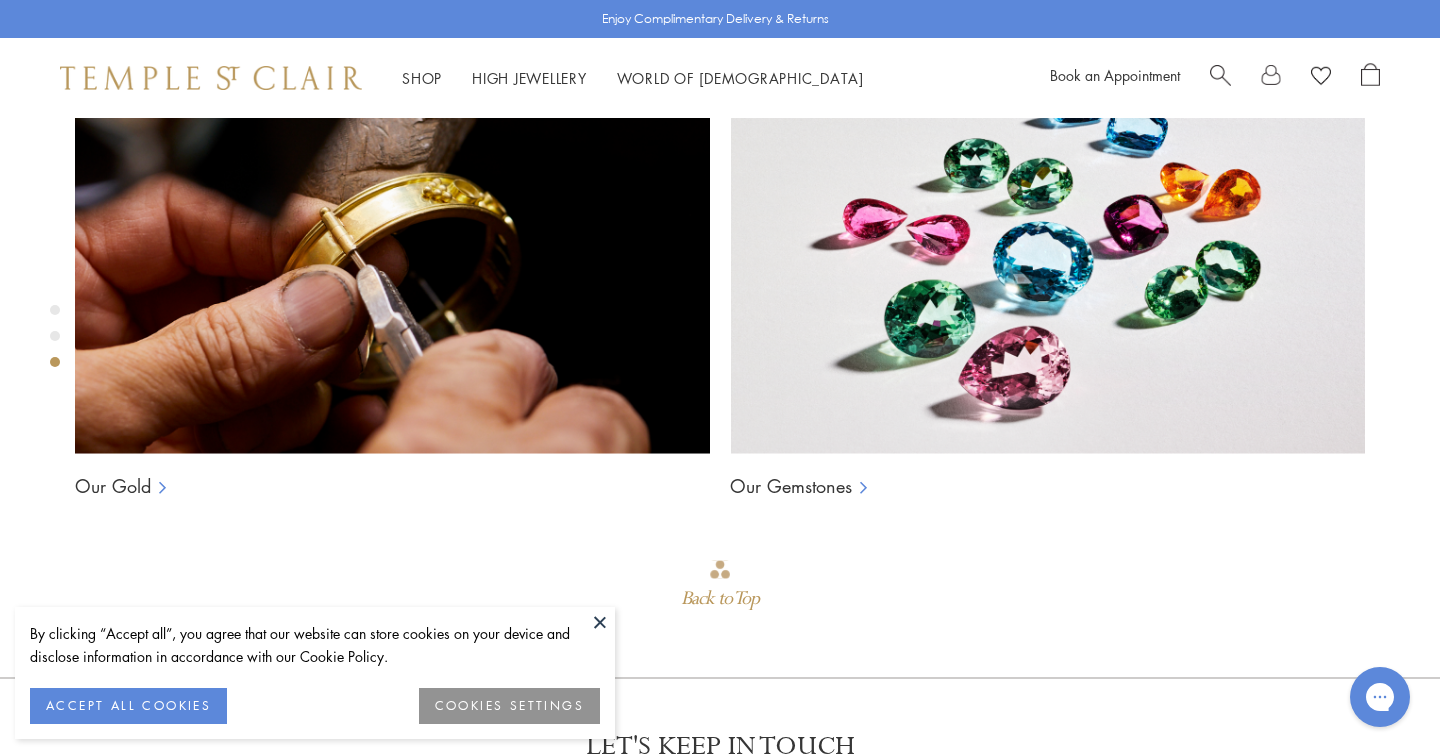 scroll, scrollTop: 1498, scrollLeft: 0, axis: vertical 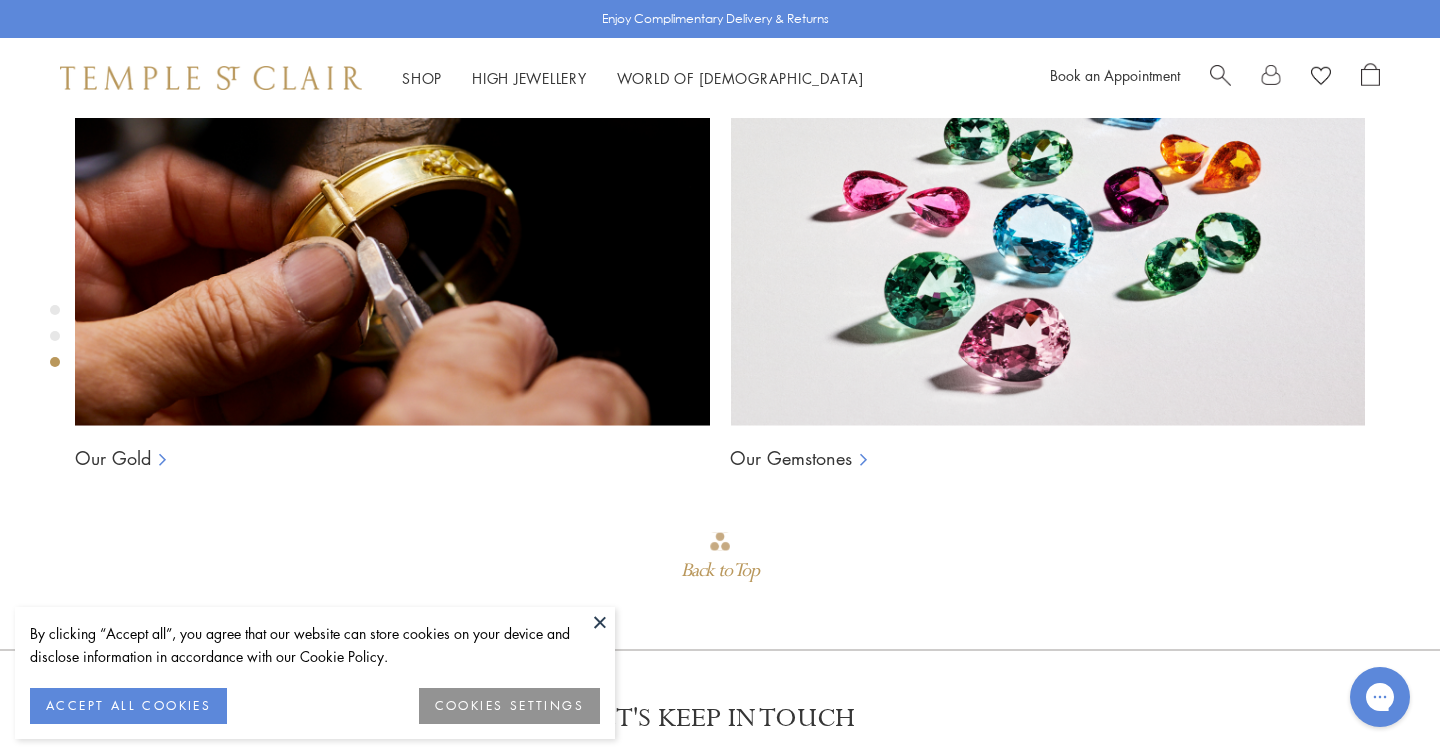 click at bounding box center (55, 336) 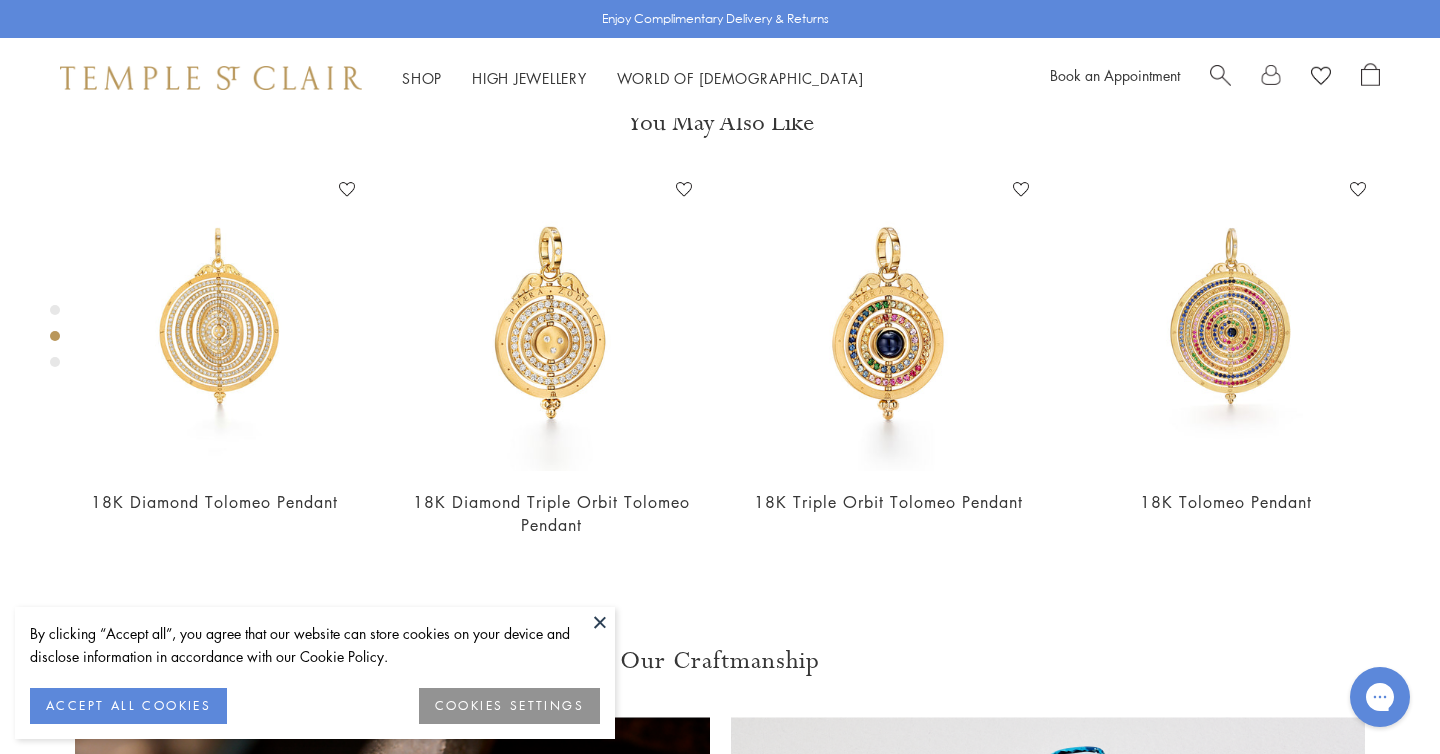 scroll, scrollTop: 768, scrollLeft: 0, axis: vertical 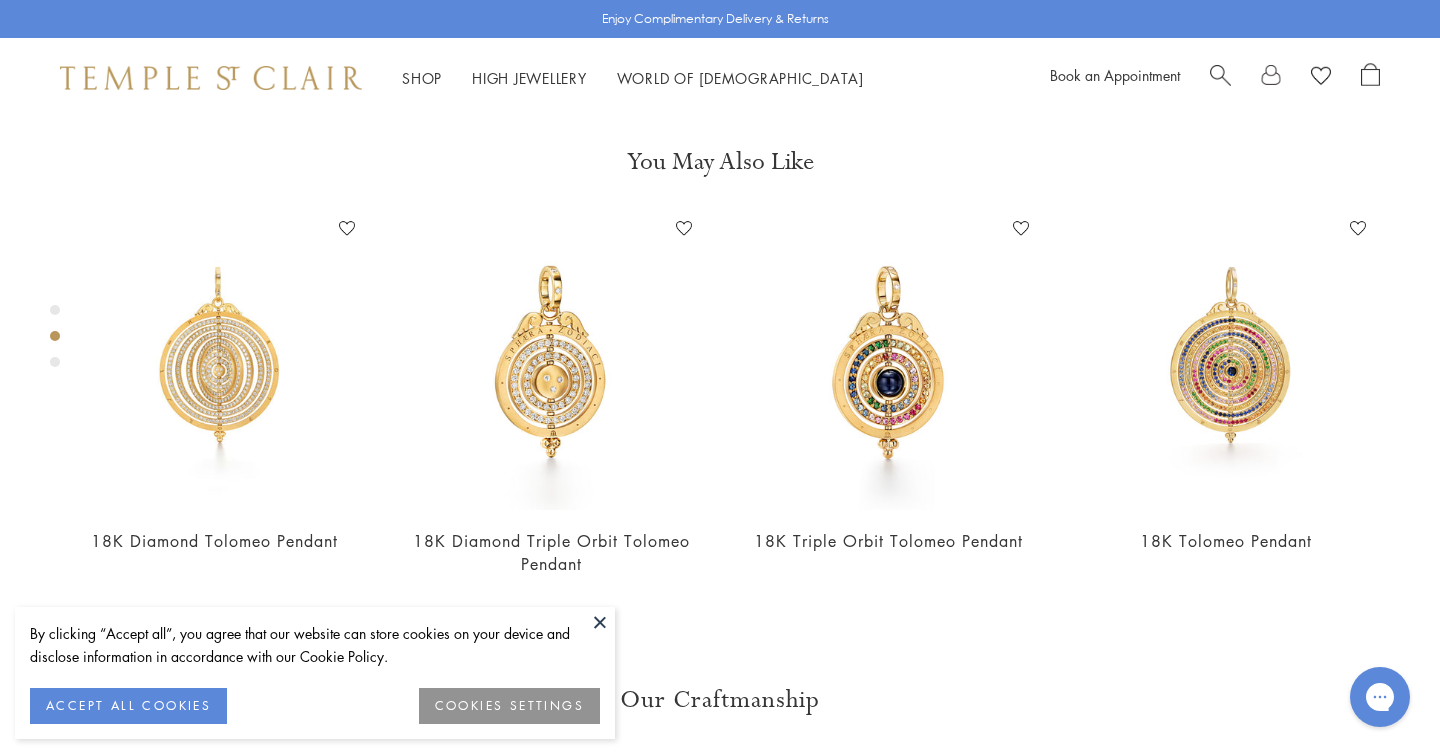click at bounding box center [600, 622] 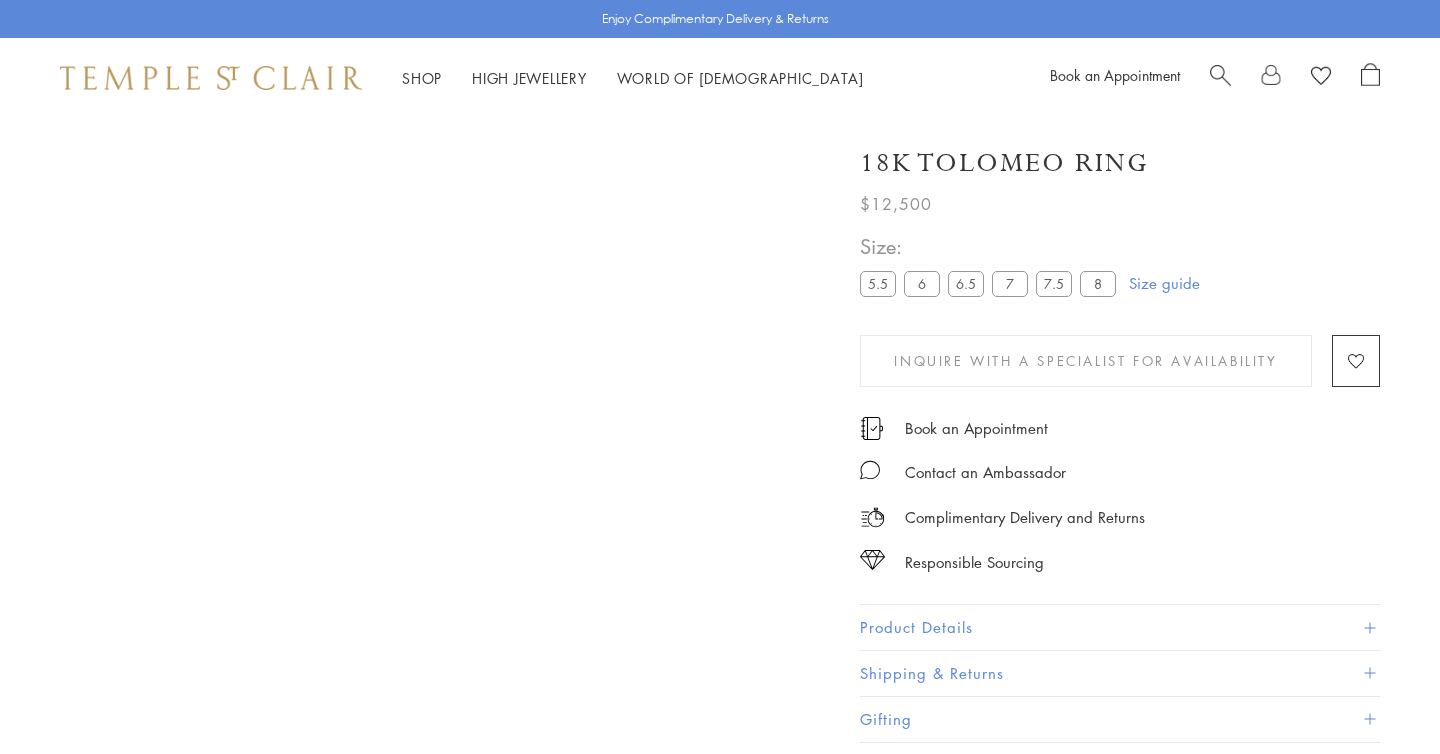 scroll, scrollTop: 1337, scrollLeft: 0, axis: vertical 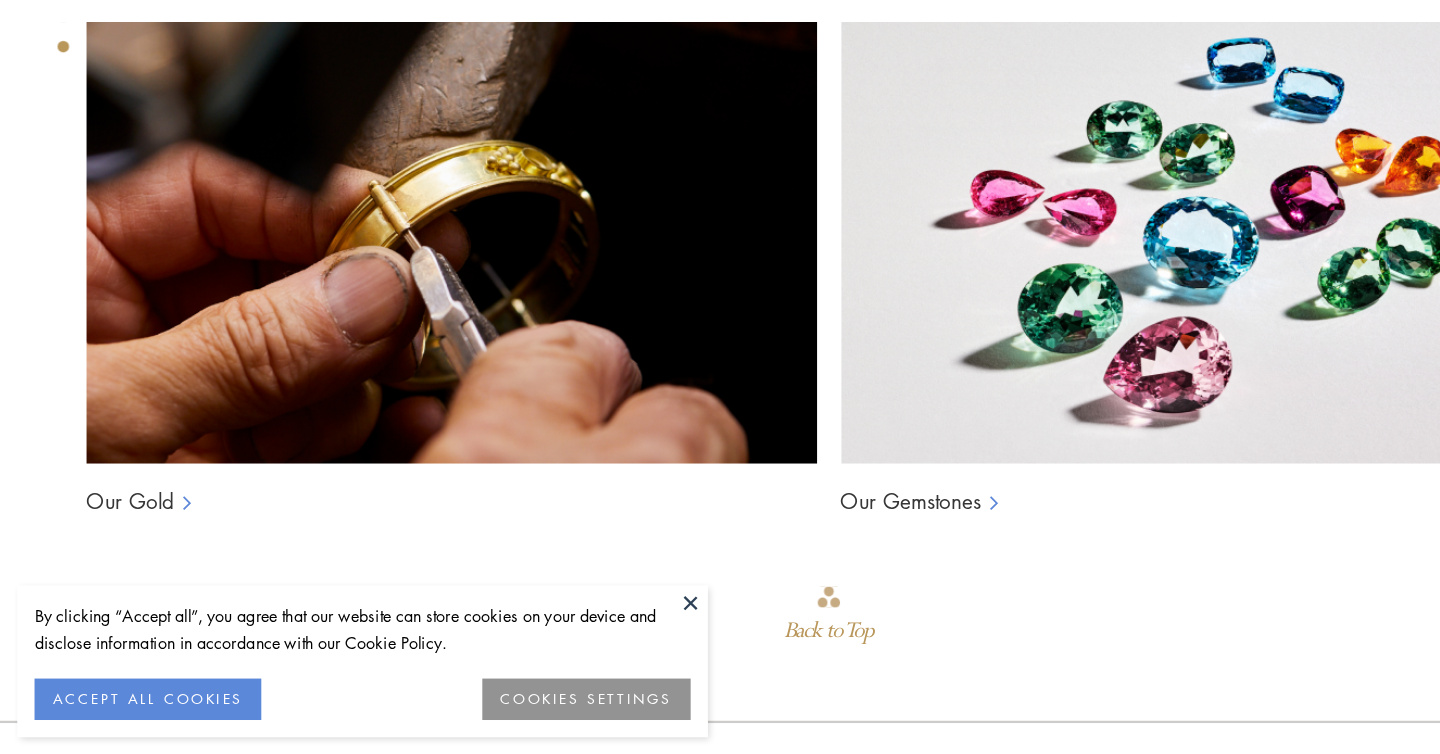 click at bounding box center [600, 622] 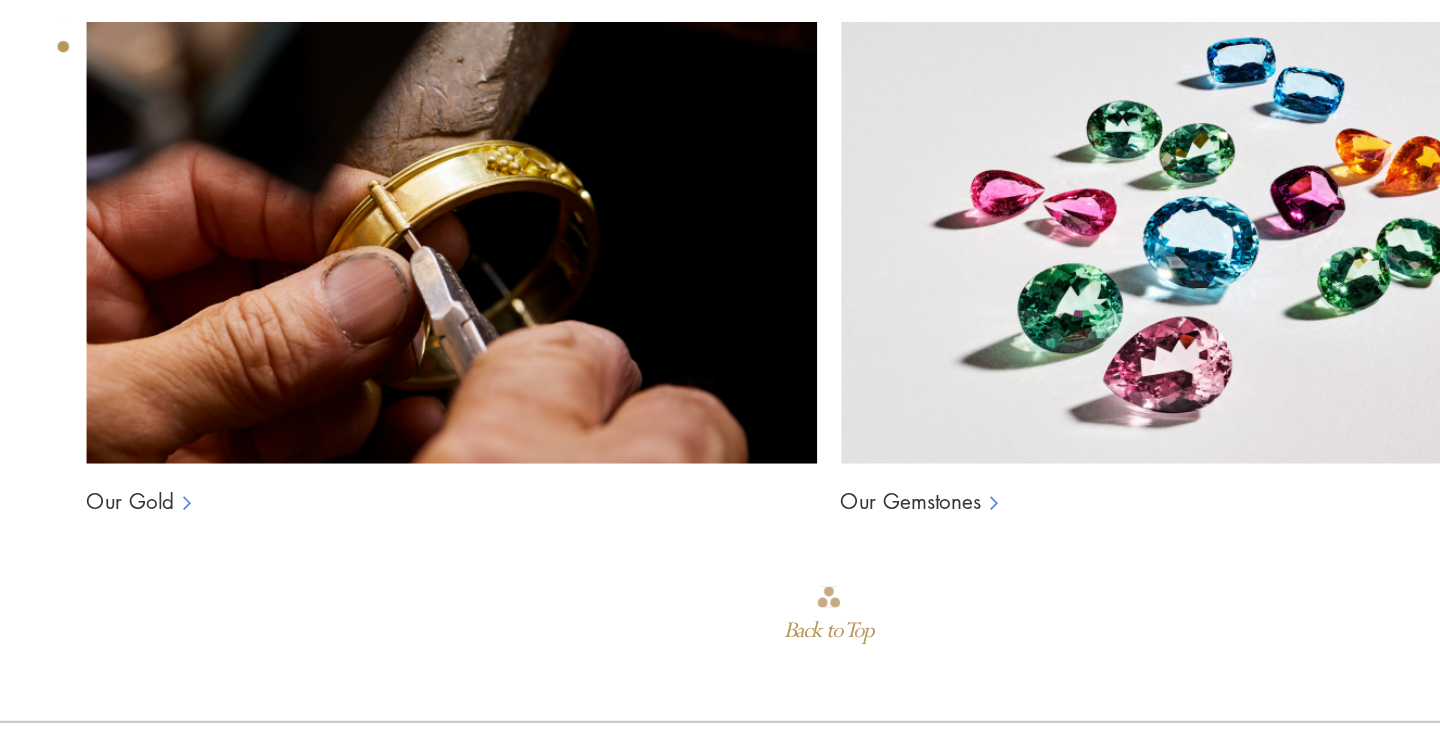 click at bounding box center (551, -269) 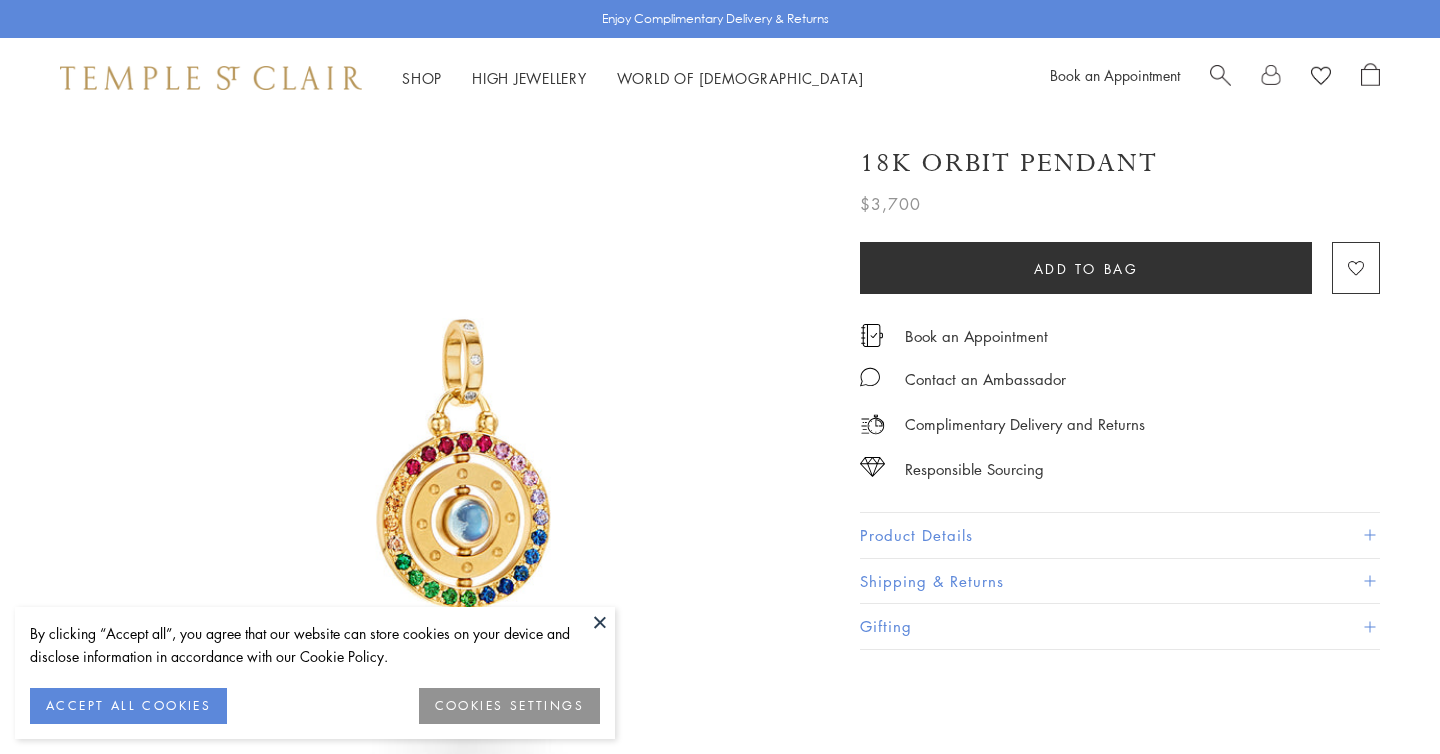 scroll, scrollTop: 0, scrollLeft: 0, axis: both 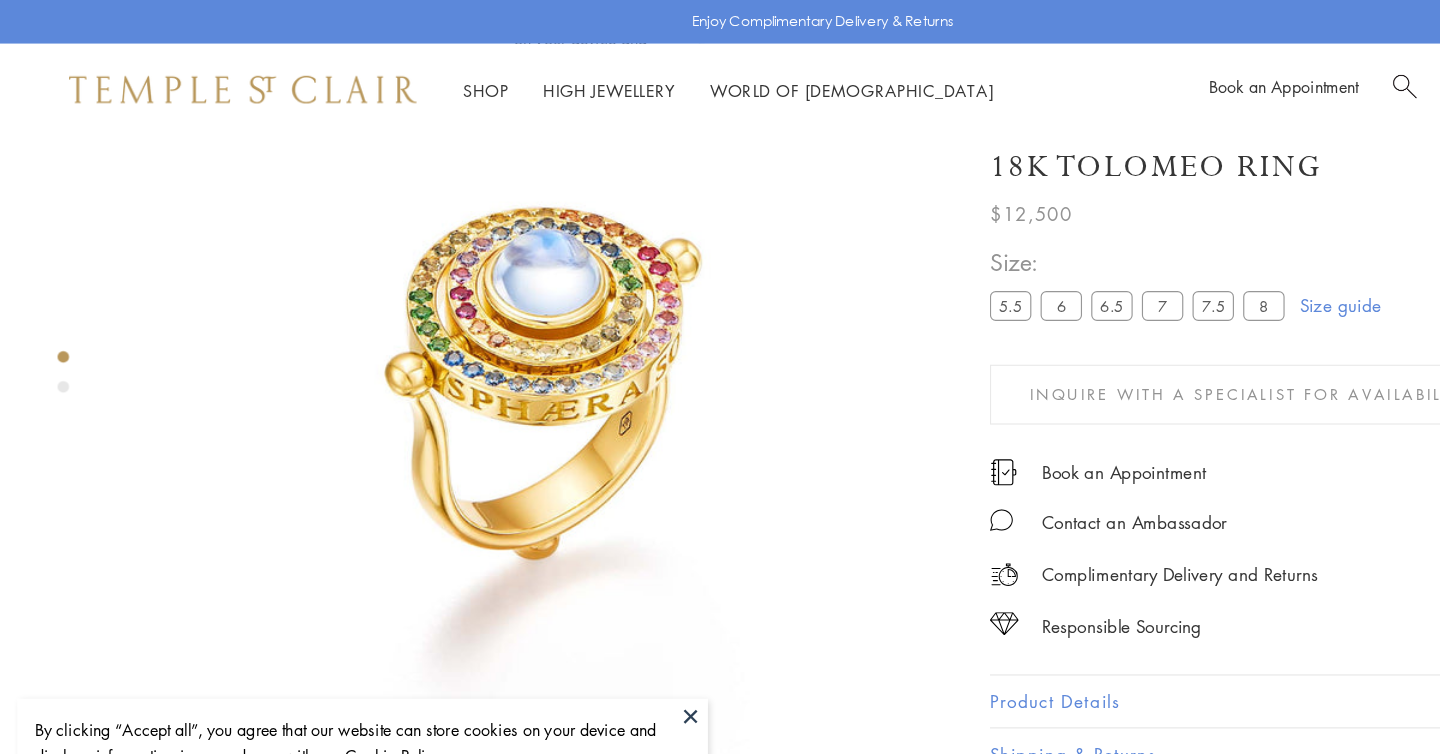 click at bounding box center [600, 622] 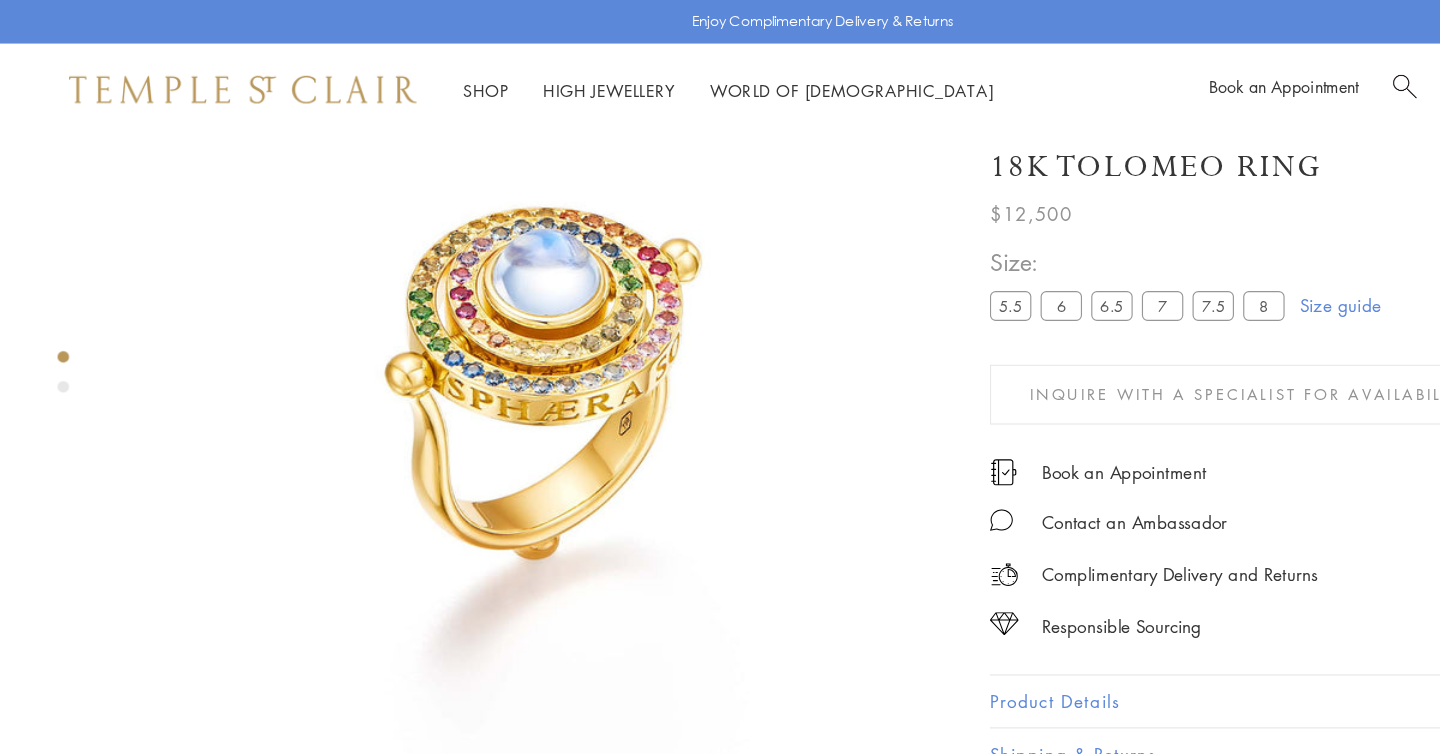 click at bounding box center (211, 78) 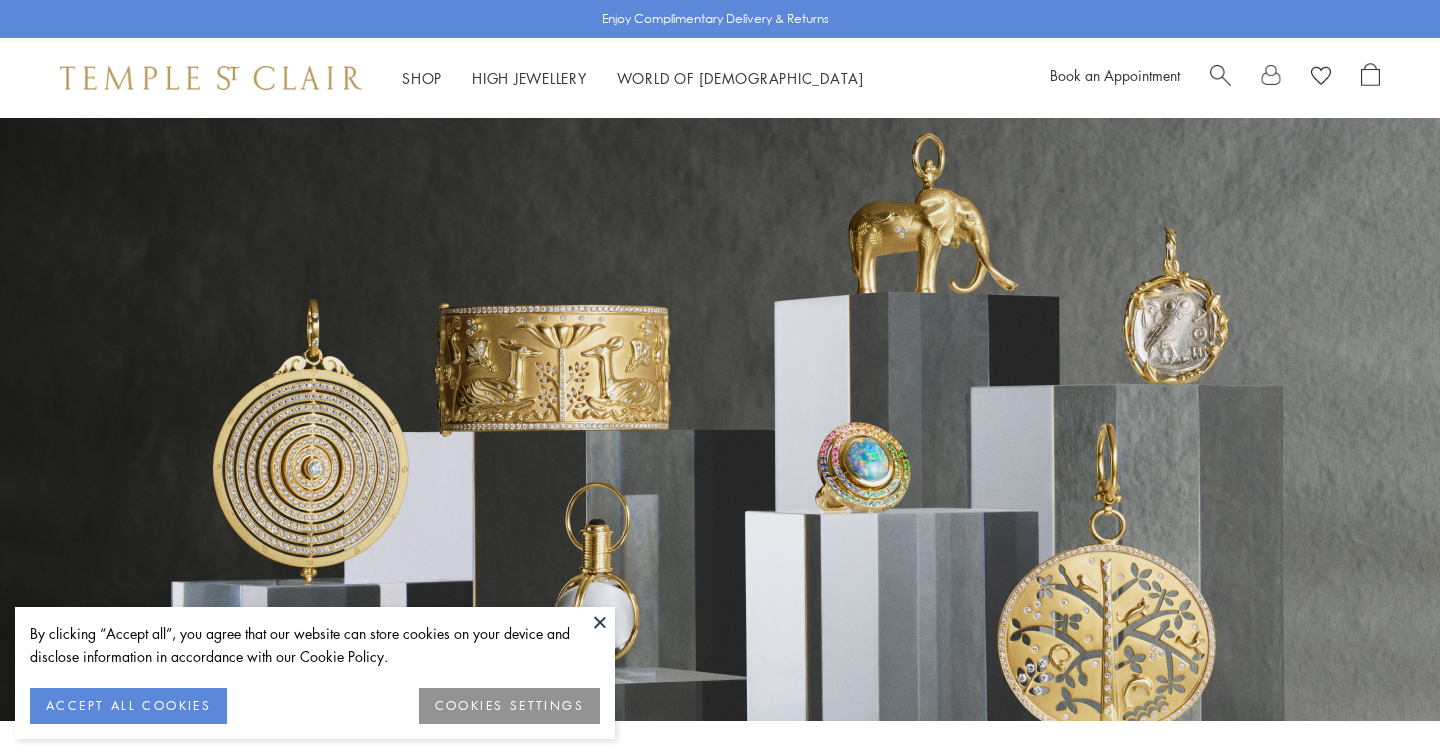 scroll, scrollTop: 0, scrollLeft: 0, axis: both 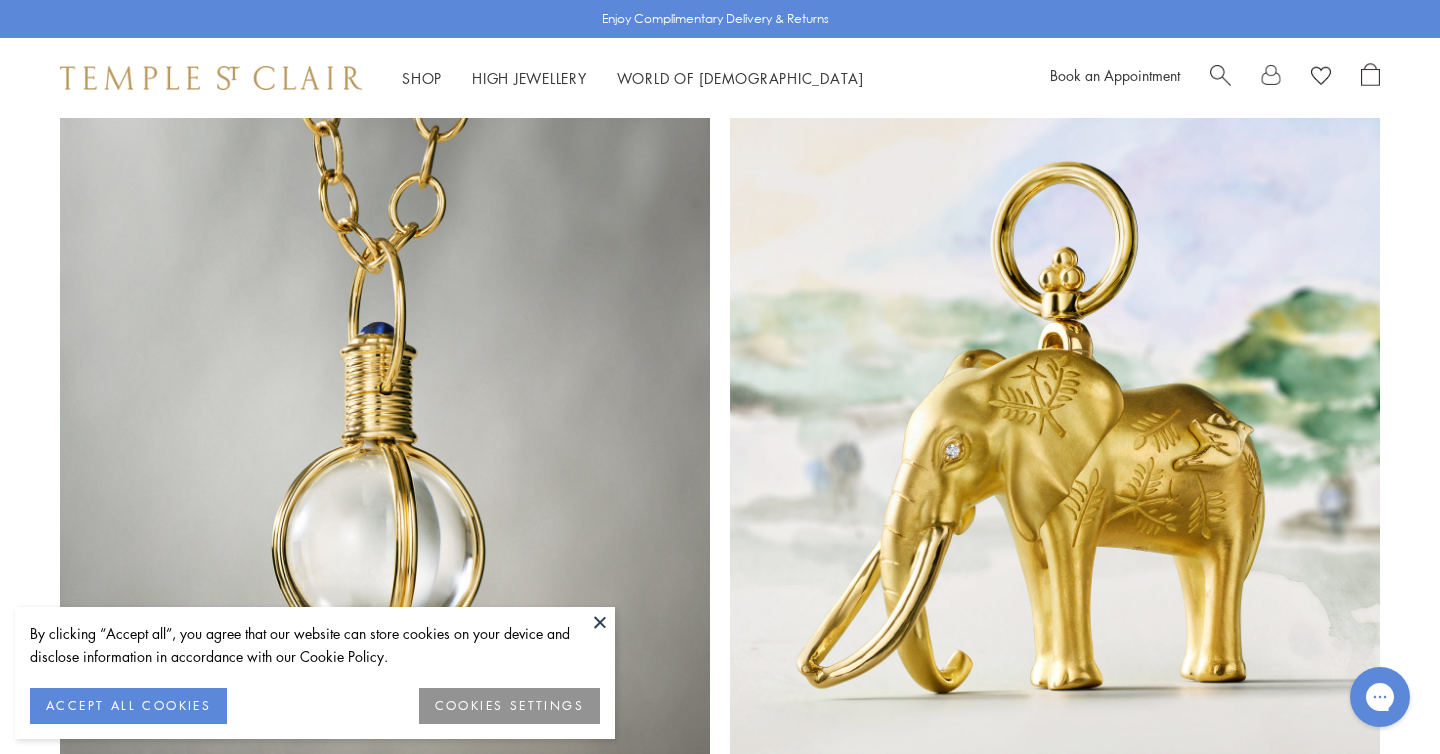 click at bounding box center (600, 622) 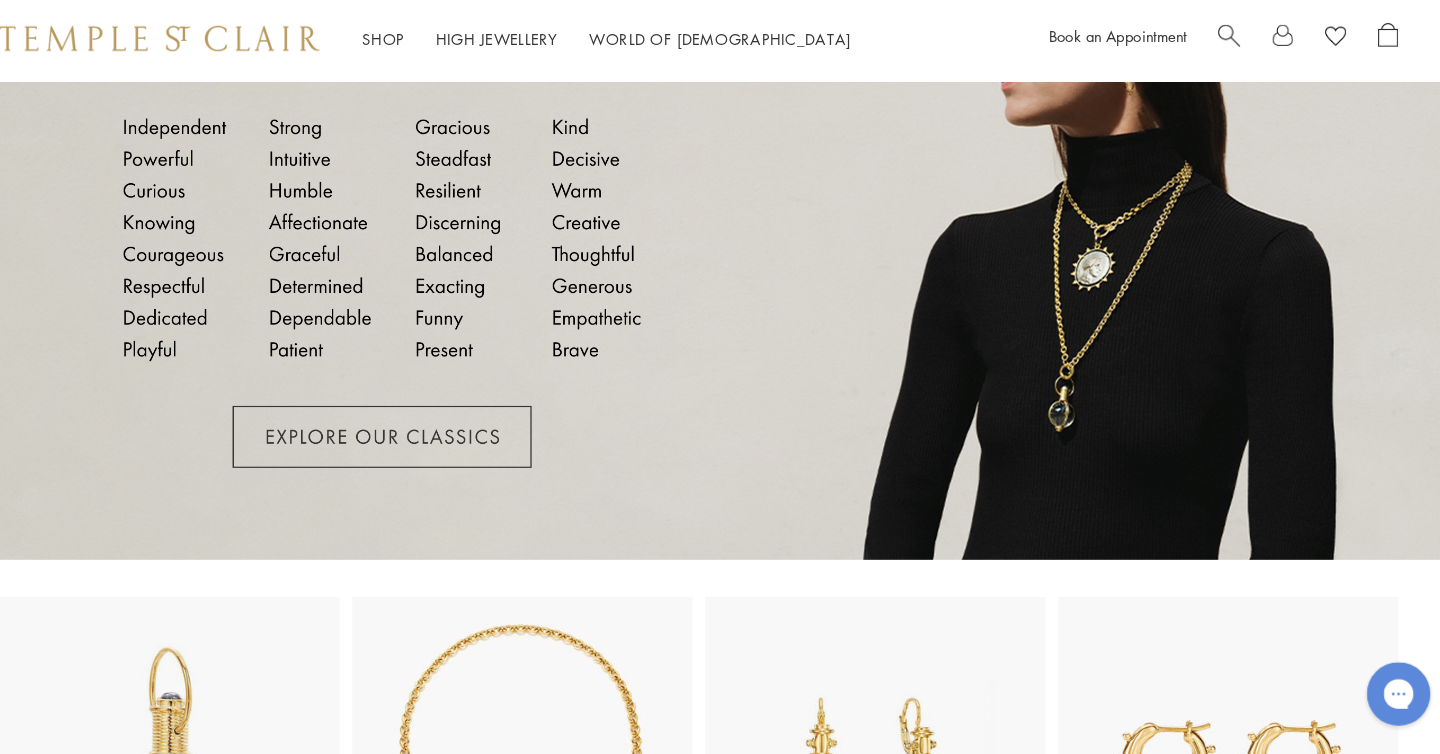 scroll, scrollTop: 2518, scrollLeft: 0, axis: vertical 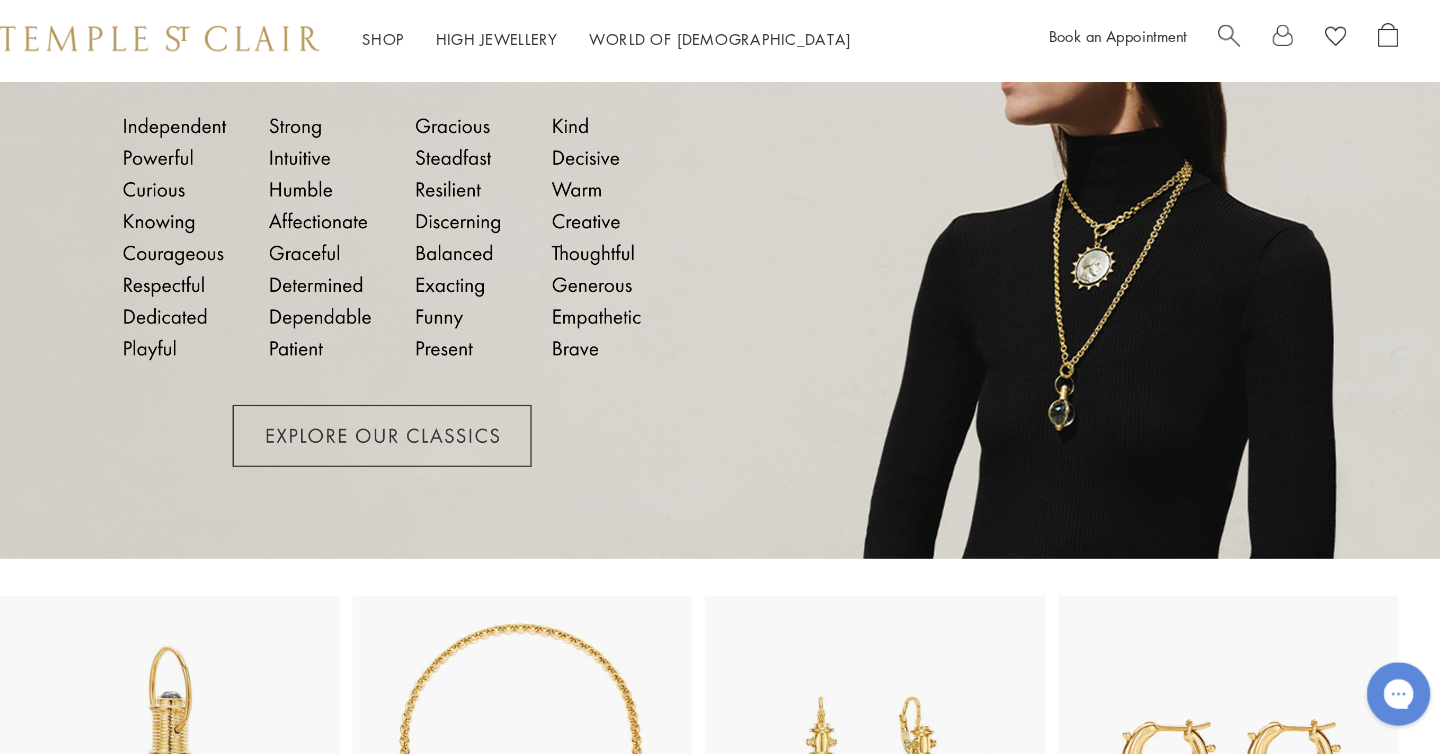 click at bounding box center (720, 267) 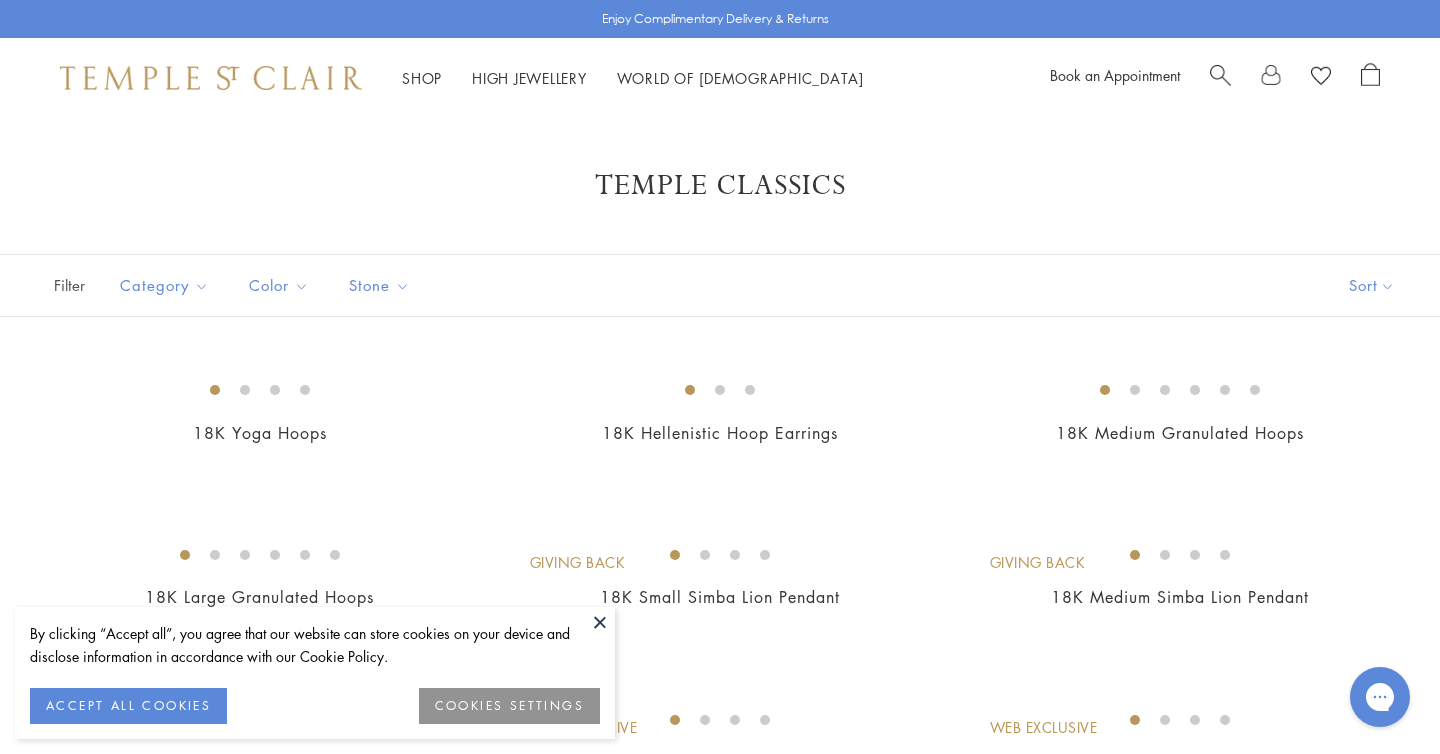 scroll, scrollTop: 0, scrollLeft: 0, axis: both 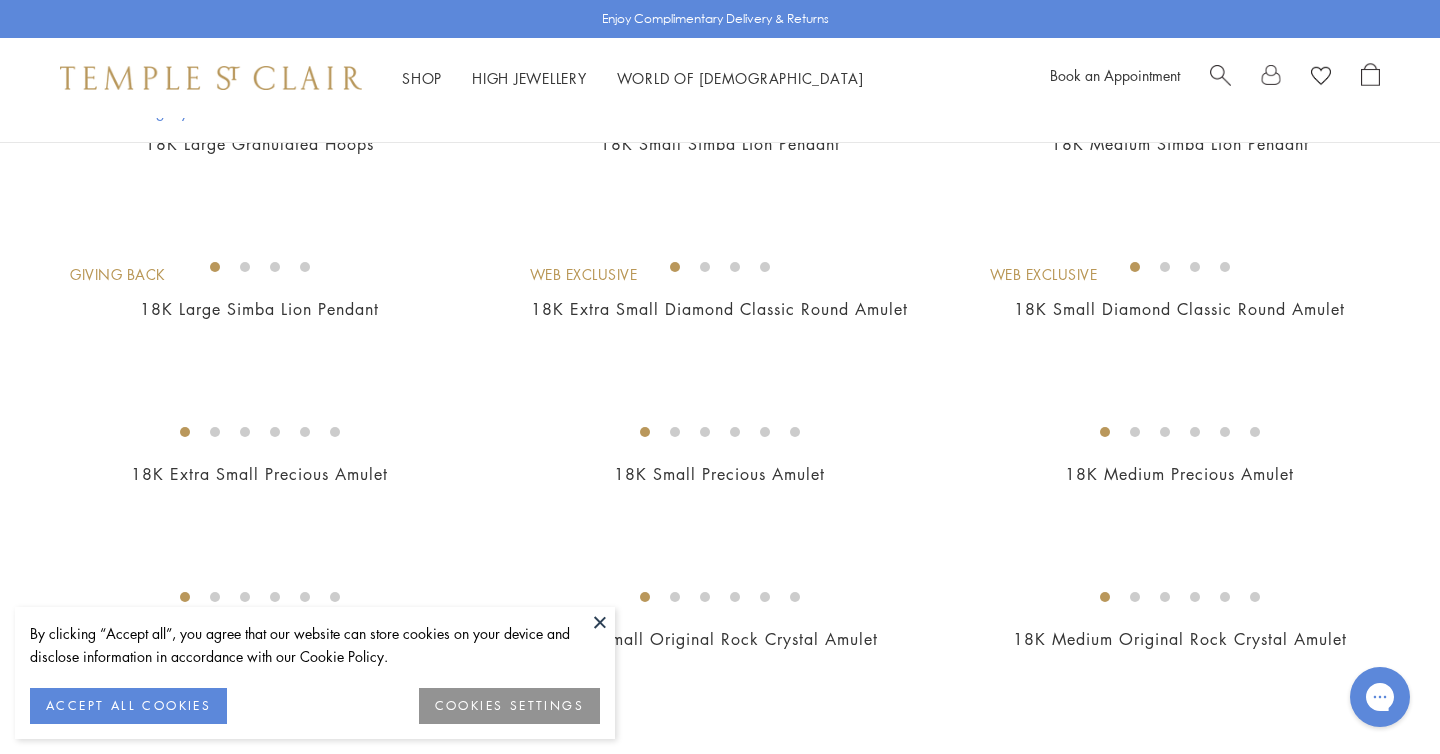 click at bounding box center (600, 622) 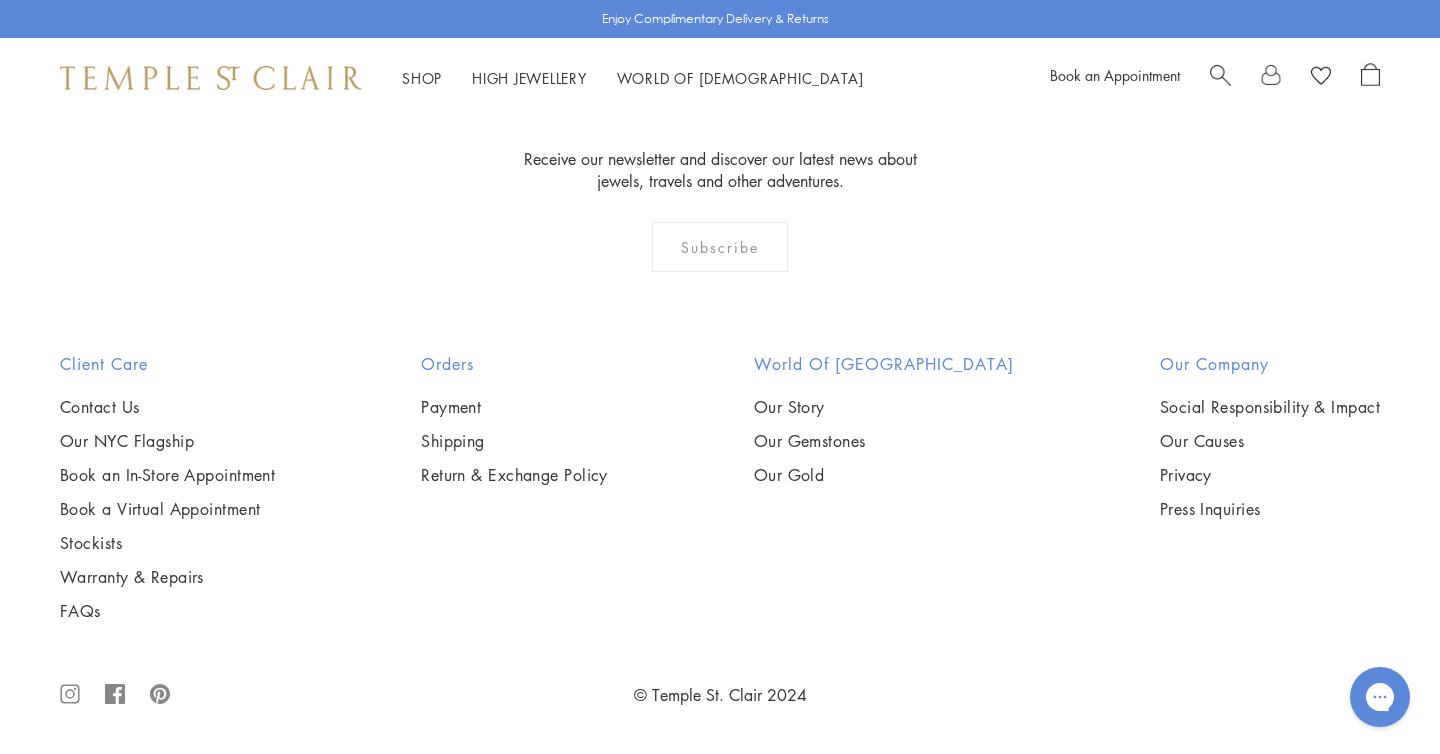 scroll, scrollTop: 12851, scrollLeft: 0, axis: vertical 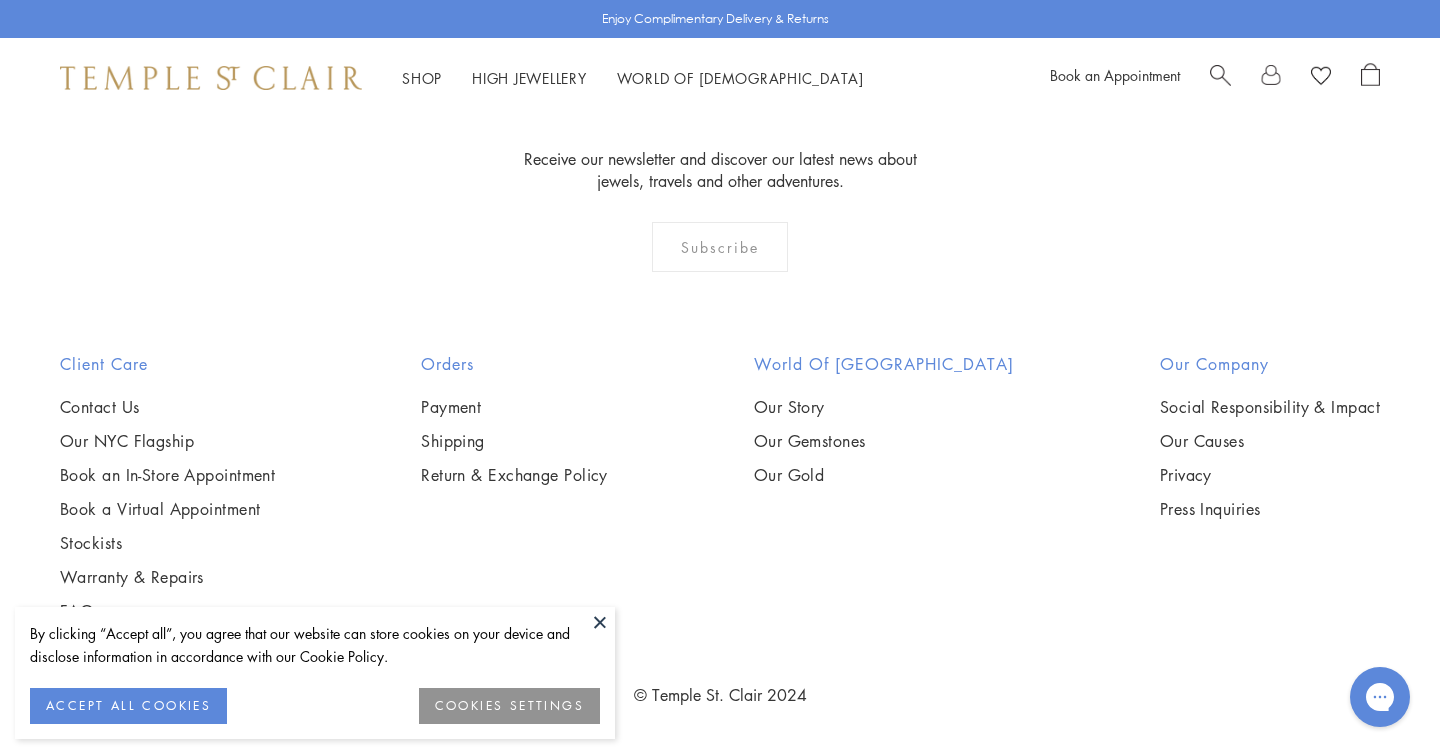 click at bounding box center [0, 0] 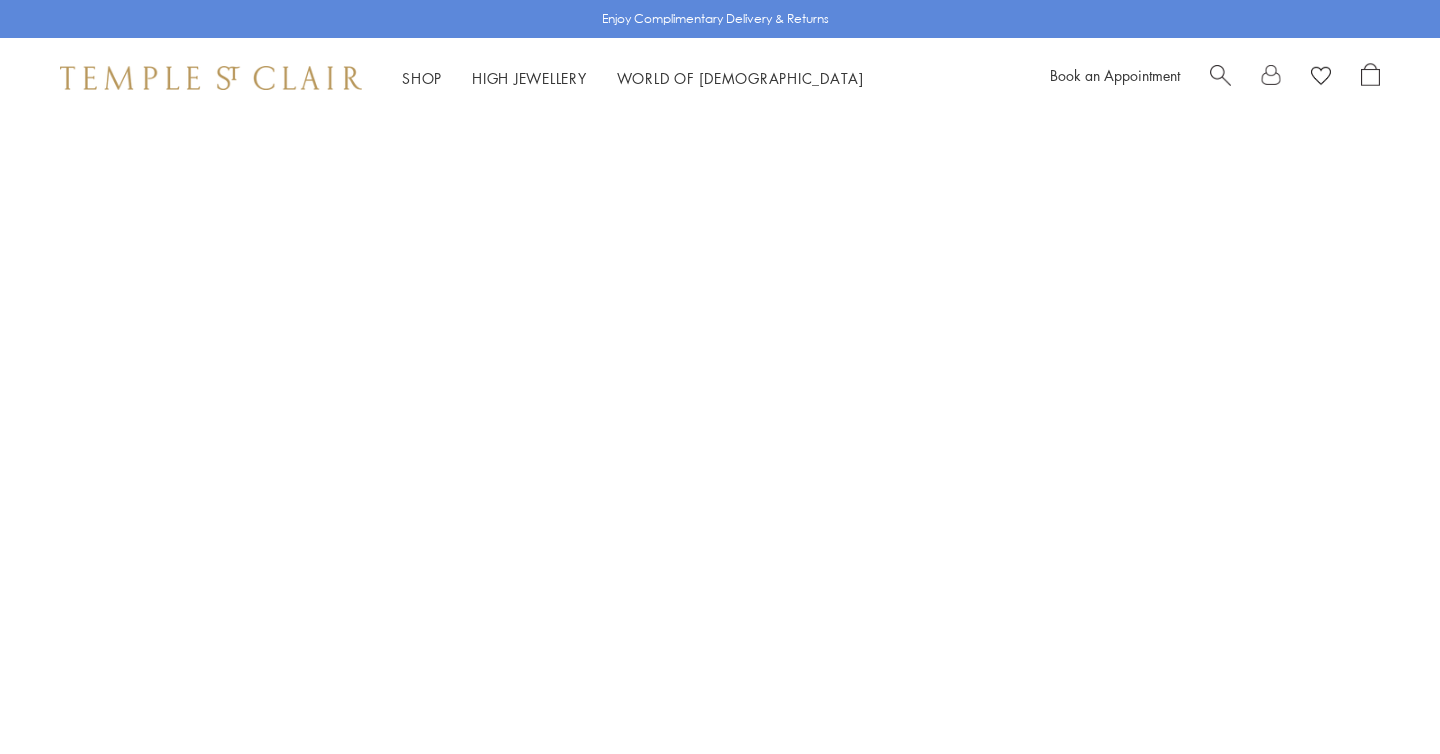 scroll, scrollTop: 0, scrollLeft: 0, axis: both 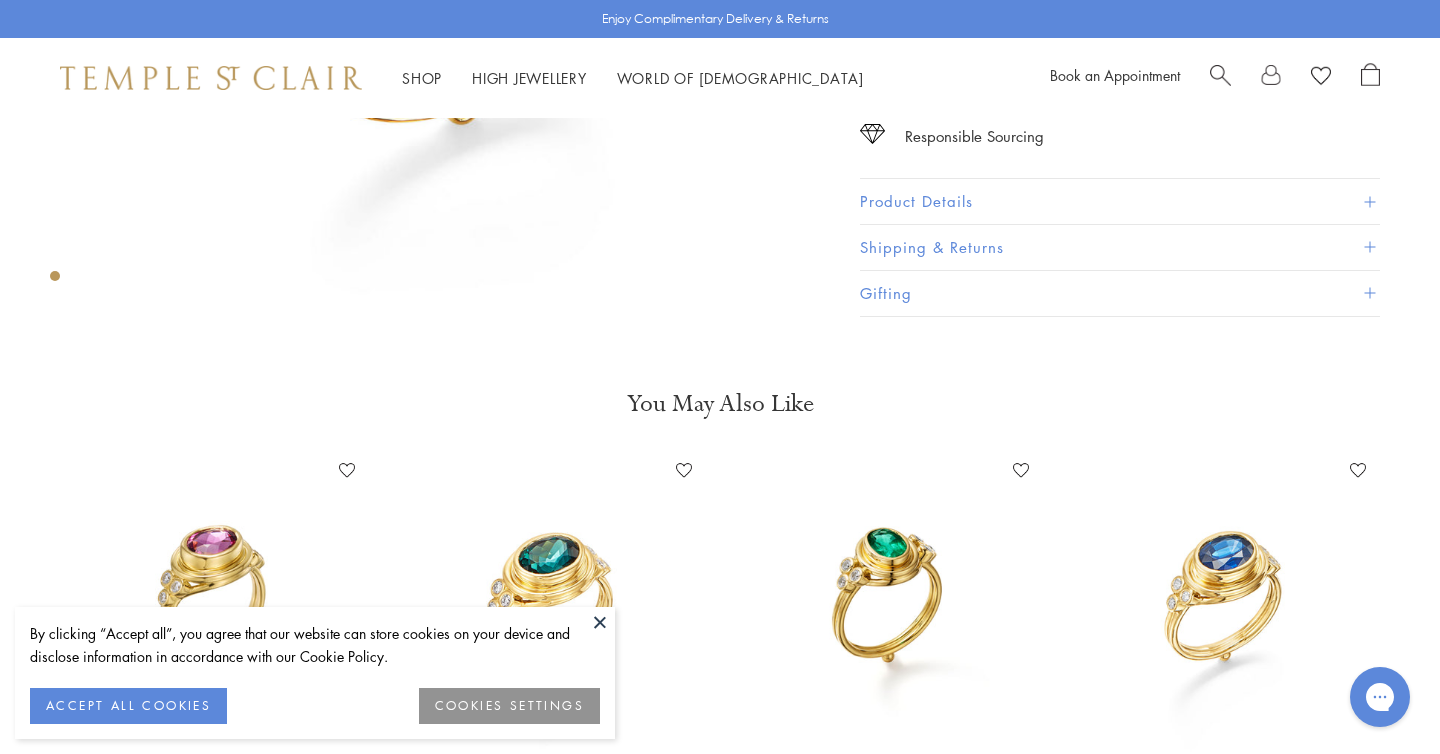 click at bounding box center (600, 622) 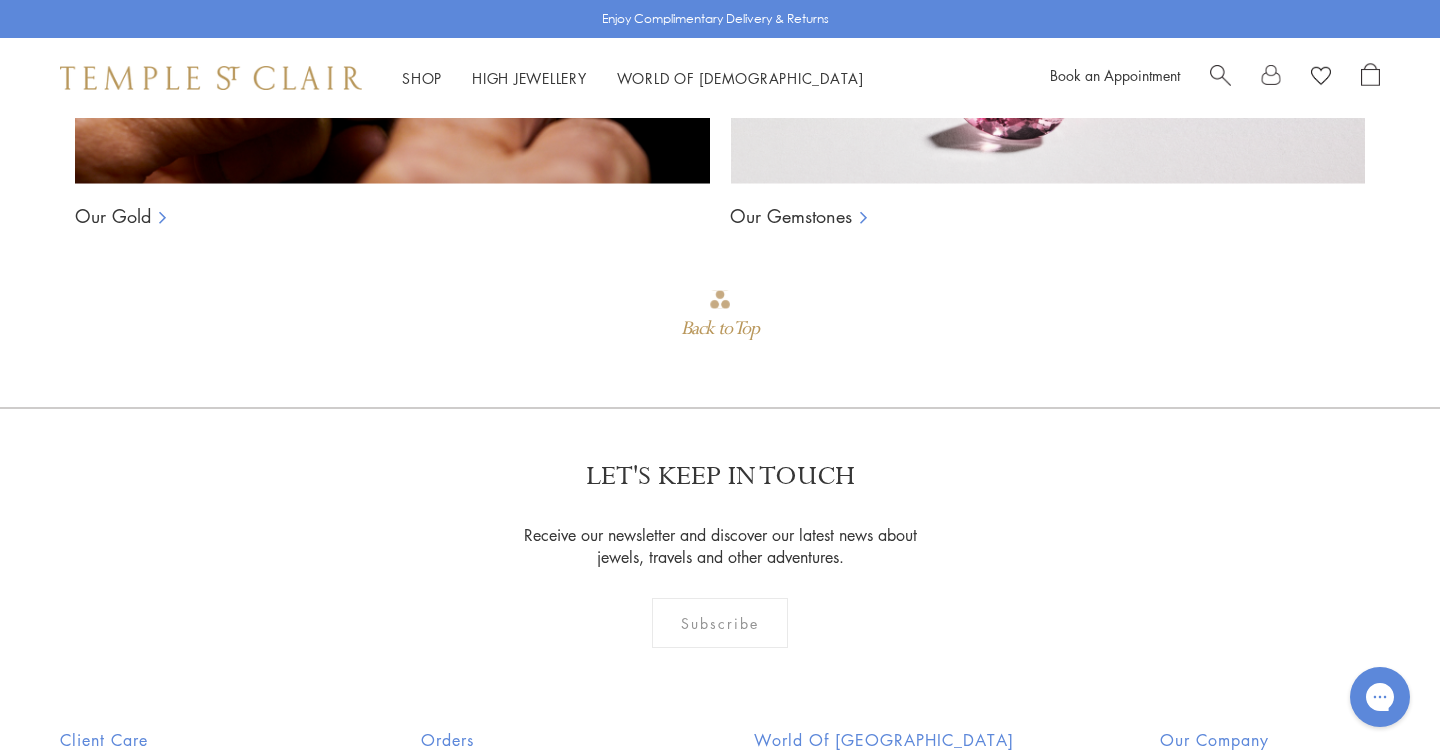 scroll, scrollTop: 2120, scrollLeft: 0, axis: vertical 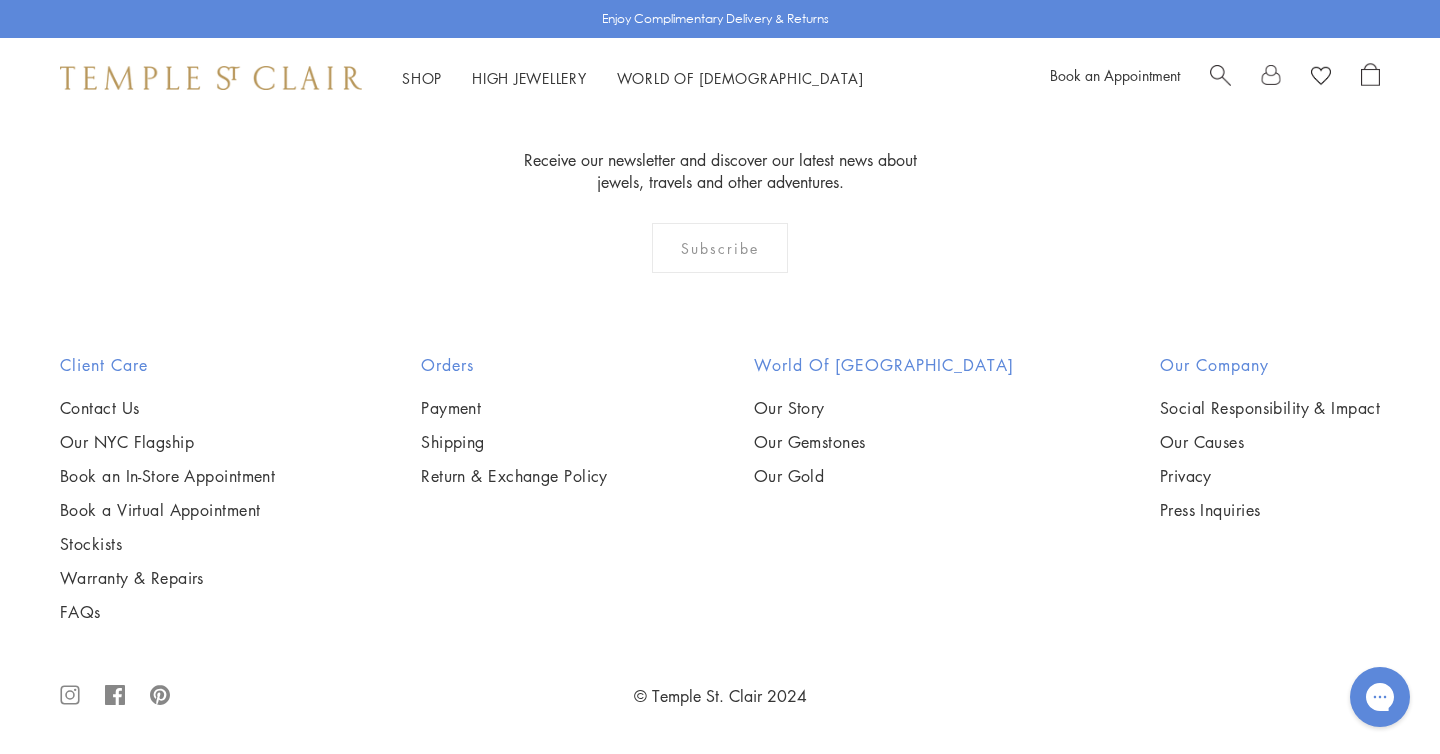 click at bounding box center [211, 78] 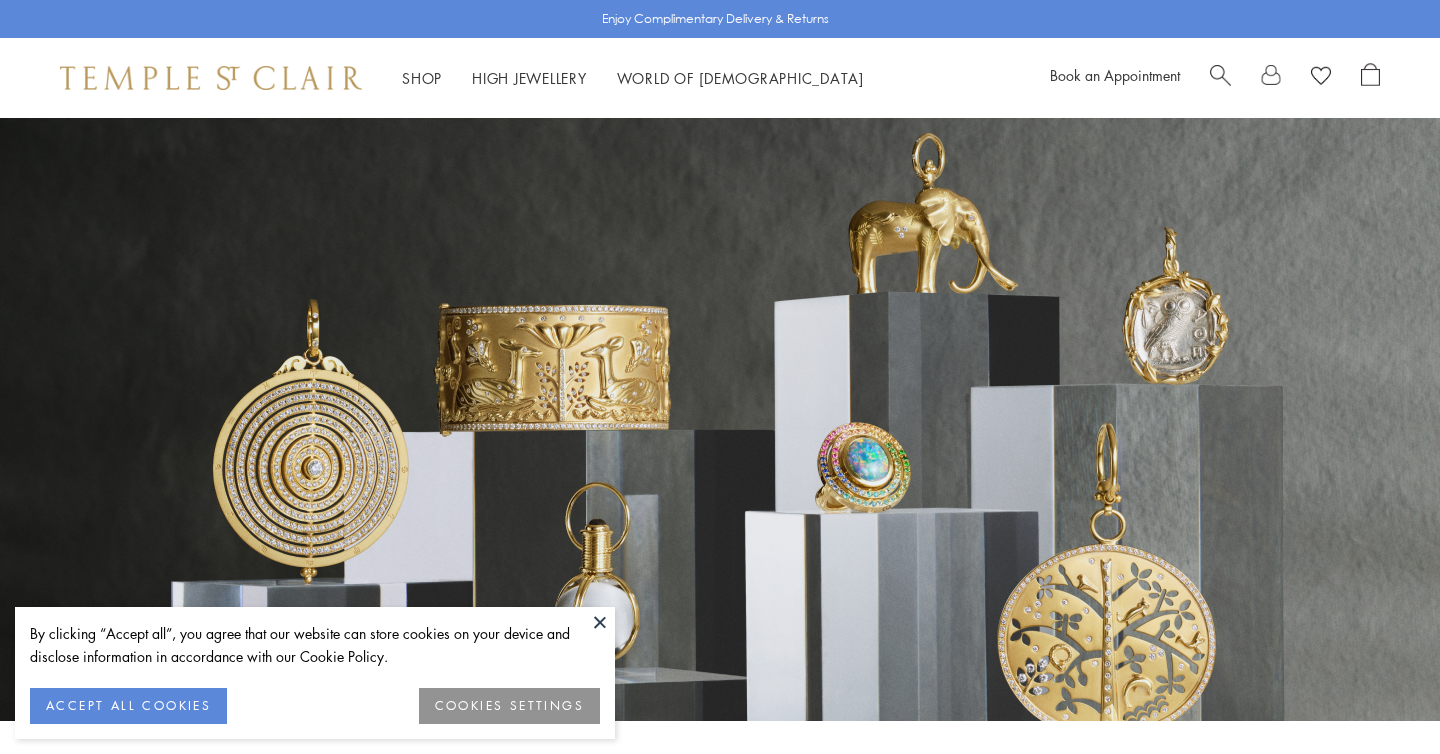 scroll, scrollTop: 0, scrollLeft: 0, axis: both 